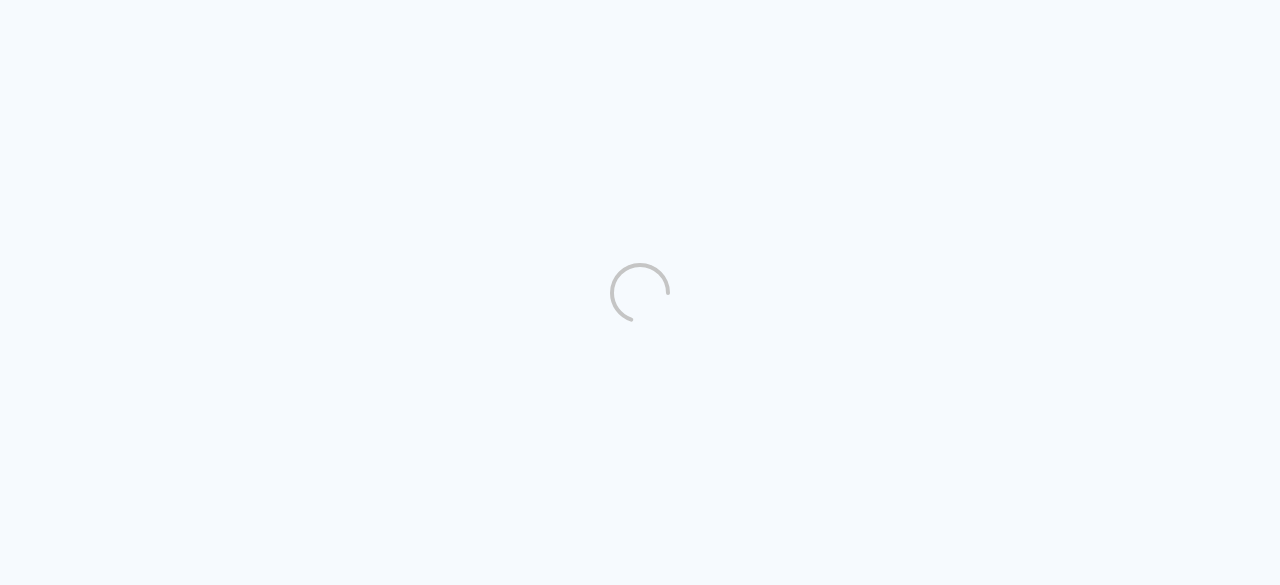 scroll, scrollTop: 0, scrollLeft: 0, axis: both 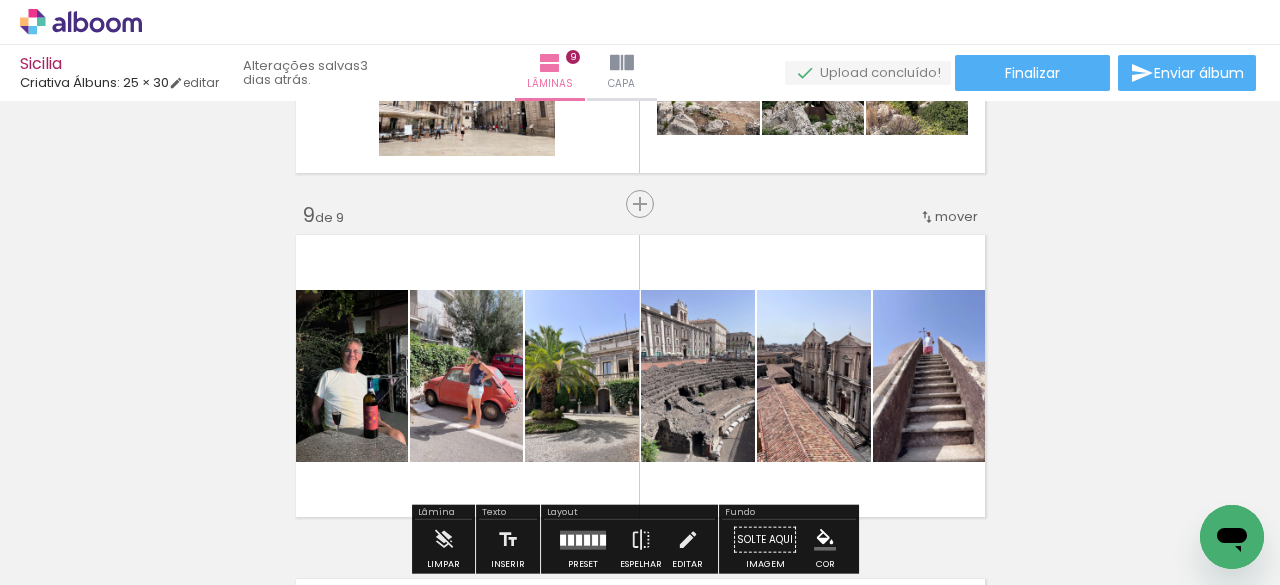 click at bounding box center (640, 376) 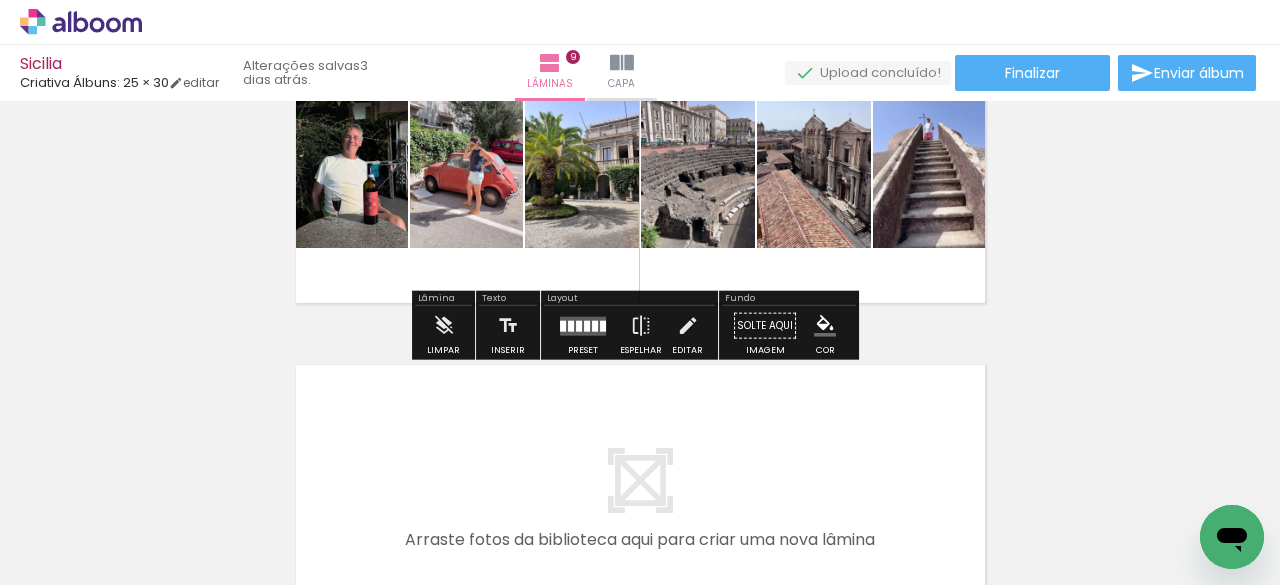 scroll, scrollTop: 2912, scrollLeft: 0, axis: vertical 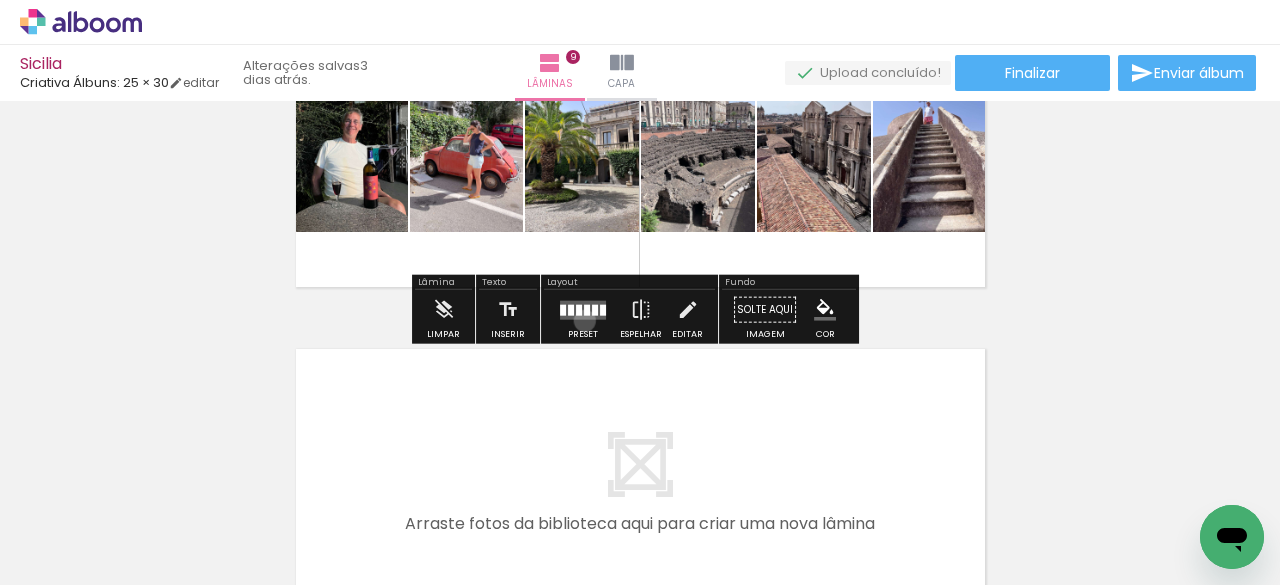 click at bounding box center (583, 310) 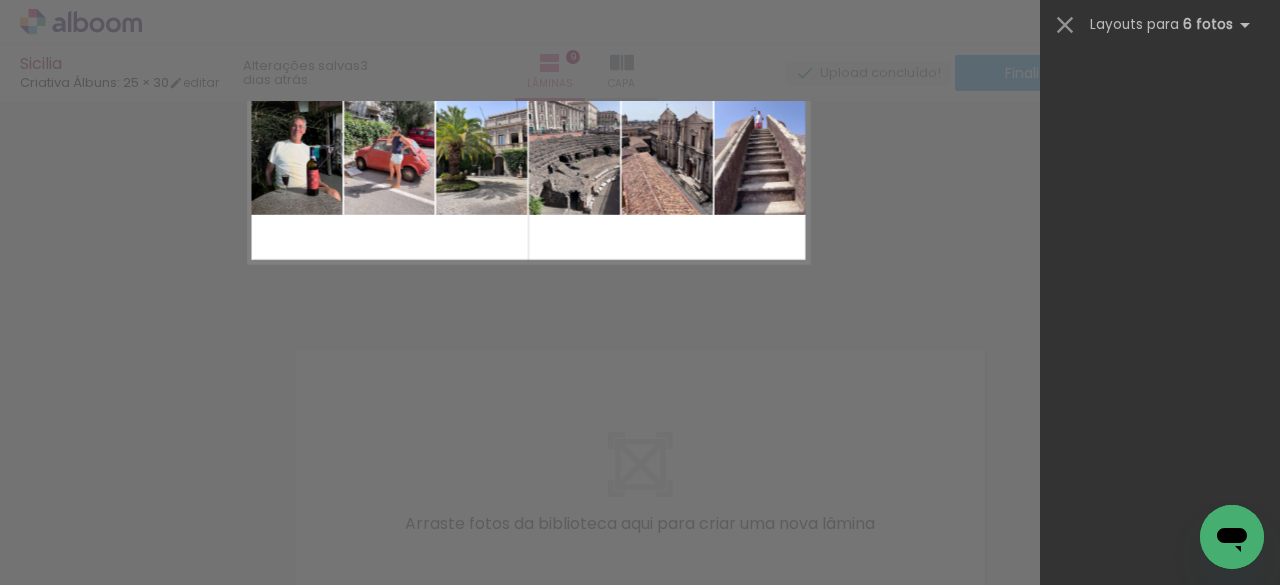 scroll, scrollTop: 1920, scrollLeft: 0, axis: vertical 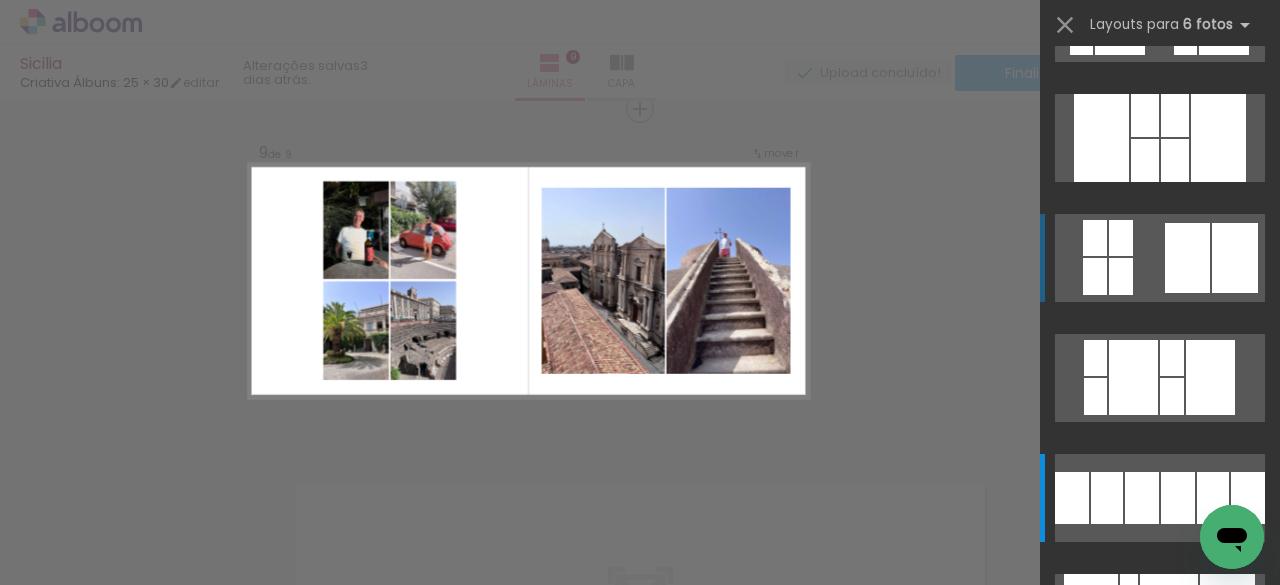 click at bounding box center (1160, 498) 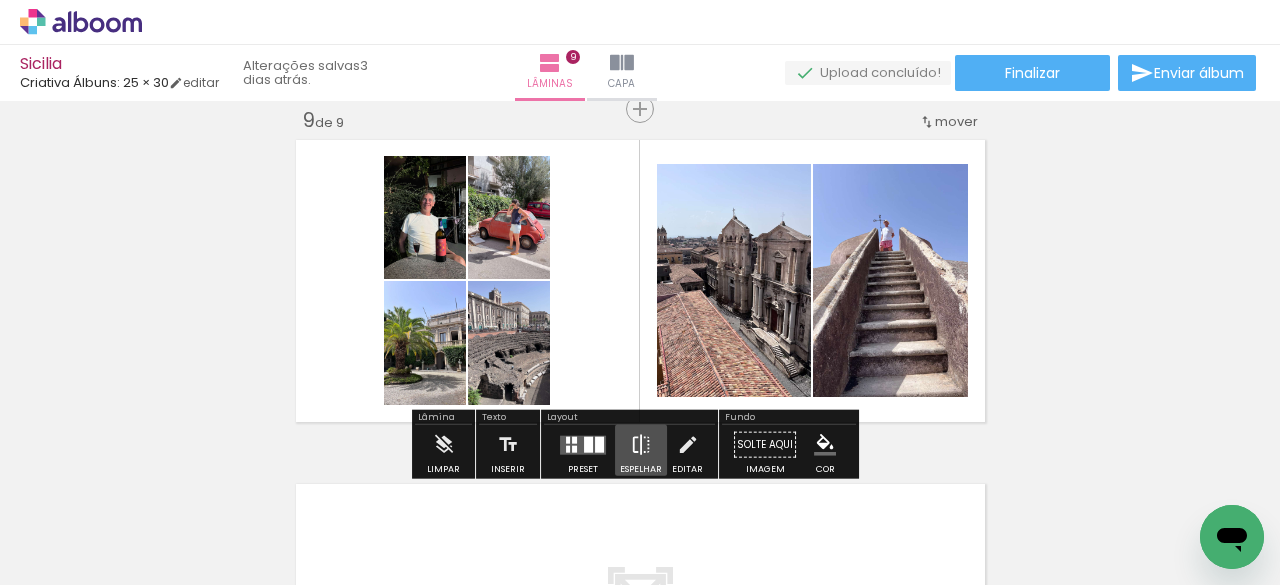 click at bounding box center (641, 445) 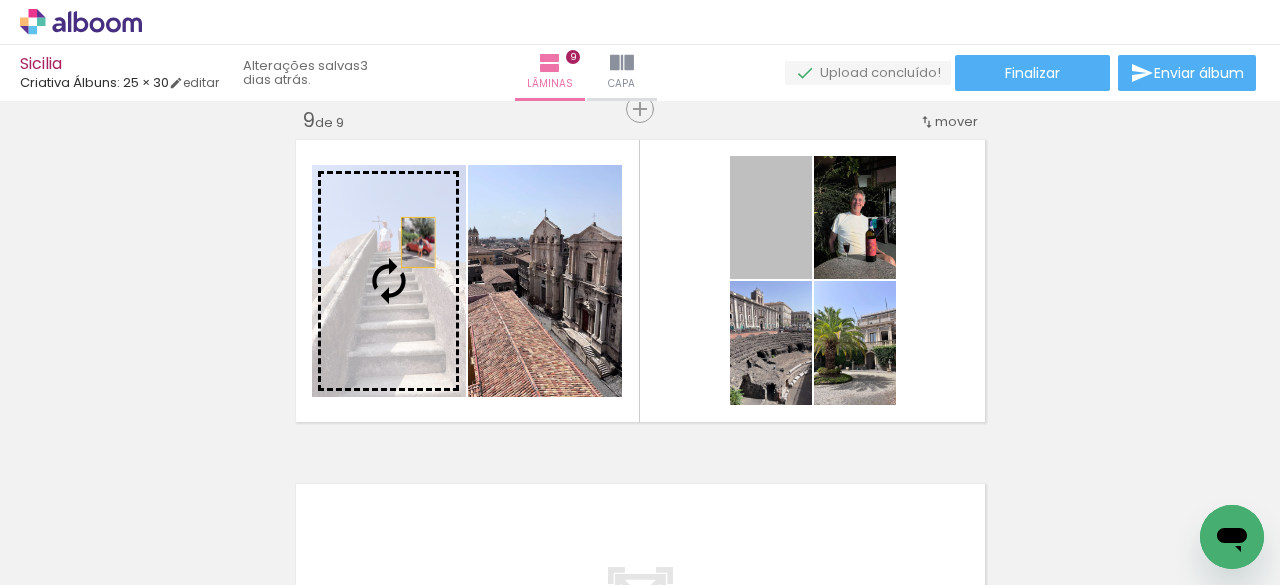 drag, startPoint x: 742, startPoint y: 249, endPoint x: 404, endPoint y: 245, distance: 338.02368 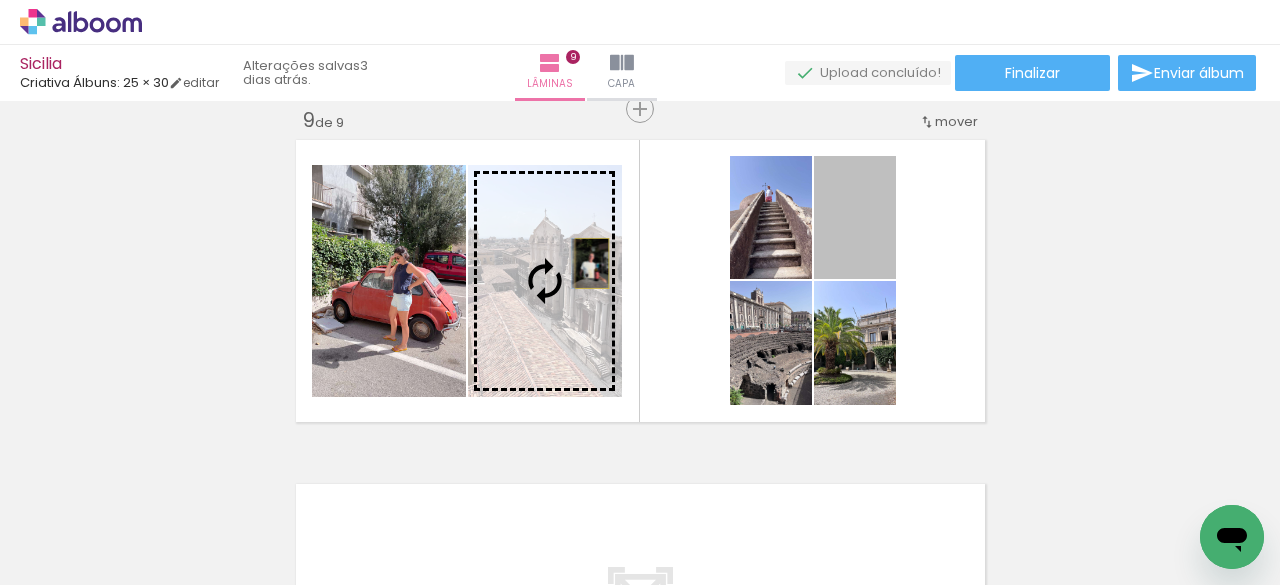 drag, startPoint x: 871, startPoint y: 245, endPoint x: 583, endPoint y: 263, distance: 288.56195 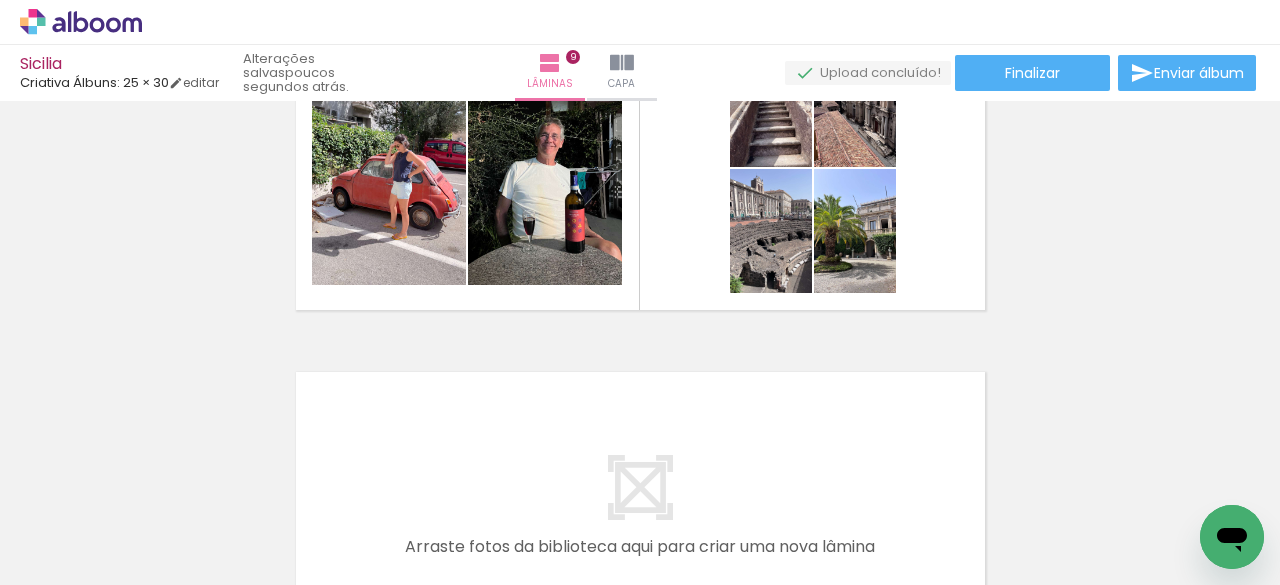 scroll, scrollTop: 2889, scrollLeft: 0, axis: vertical 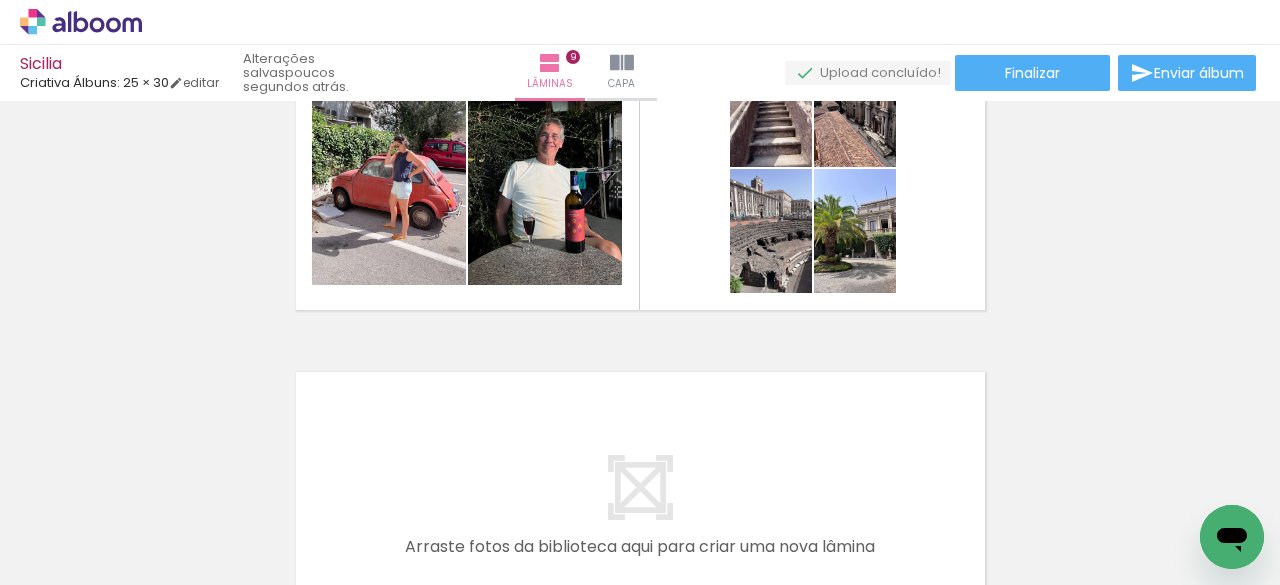 click at bounding box center (-2244, -9523) 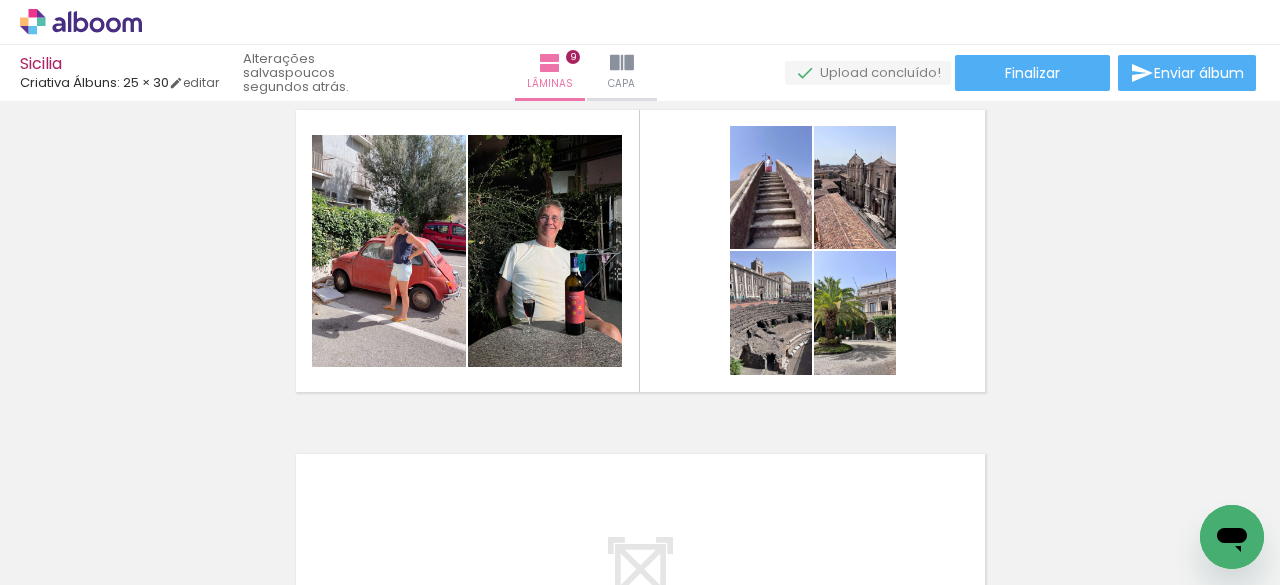 scroll, scrollTop: 2811, scrollLeft: 0, axis: vertical 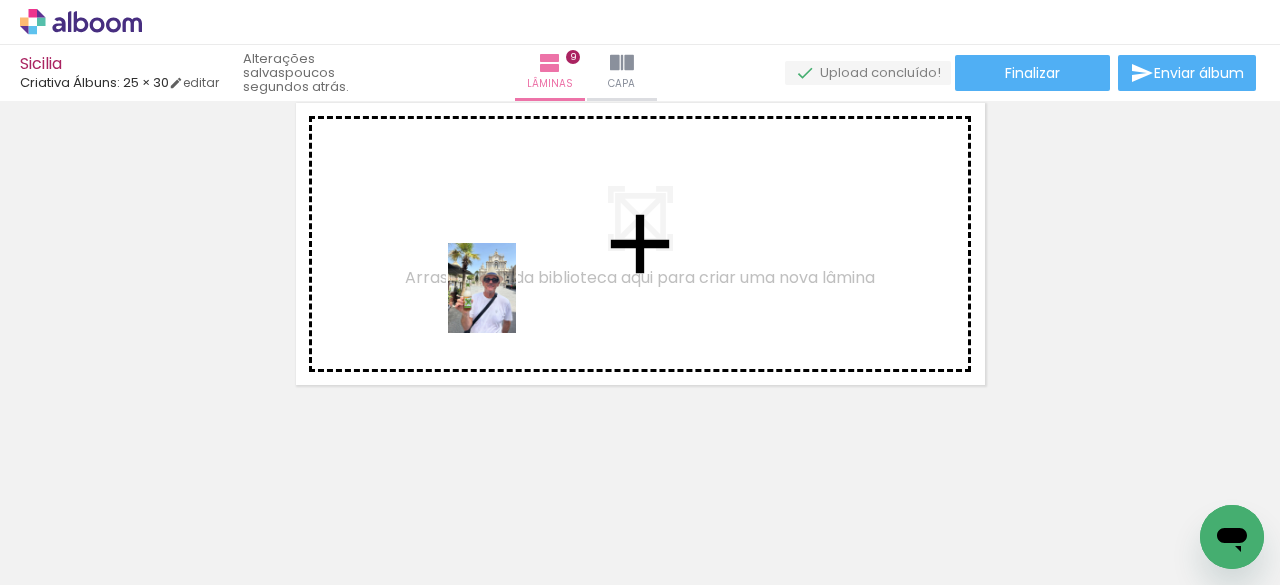 drag, startPoint x: 877, startPoint y: 544, endPoint x: 506, endPoint y: 299, distance: 444.59644 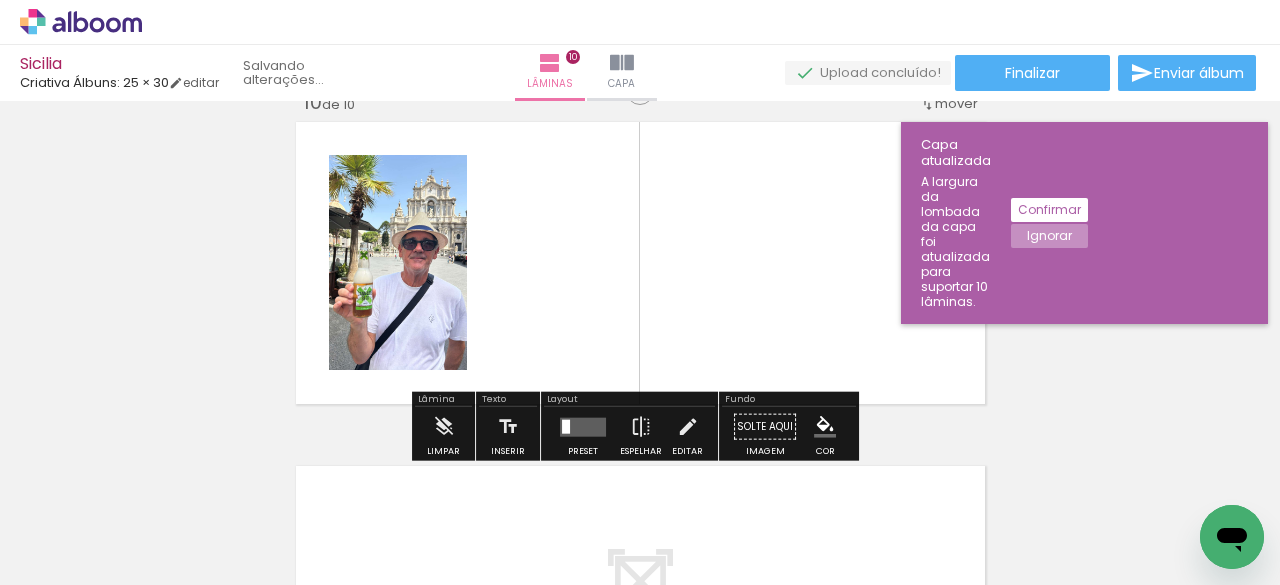 scroll, scrollTop: 3121, scrollLeft: 0, axis: vertical 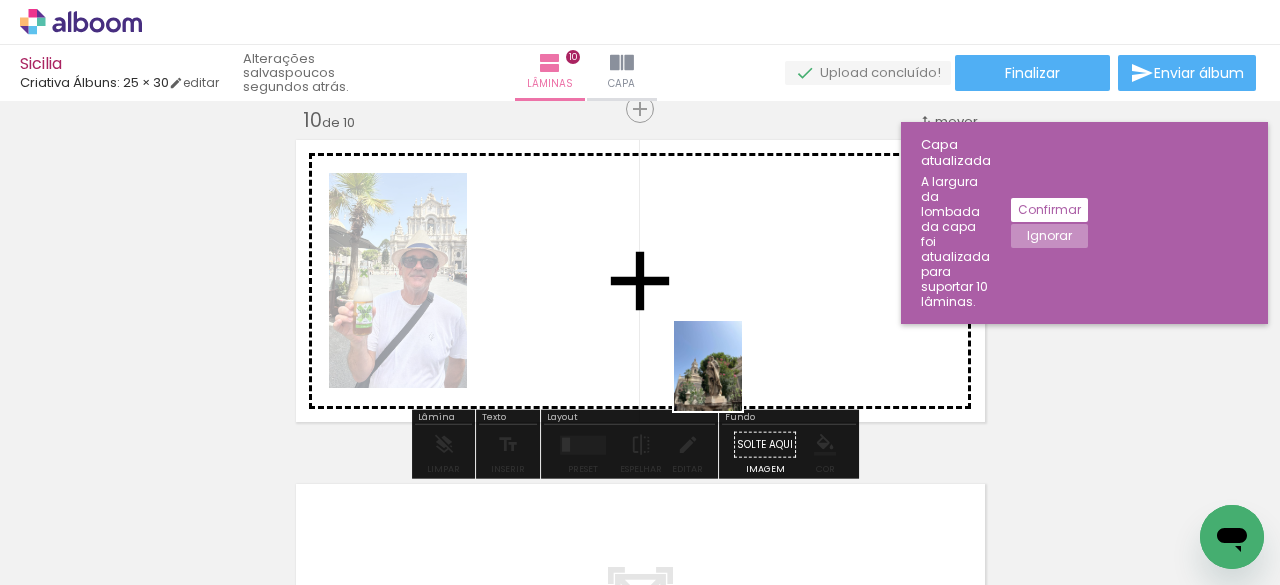 drag, startPoint x: 1085, startPoint y: 545, endPoint x: 737, endPoint y: 375, distance: 387.3035 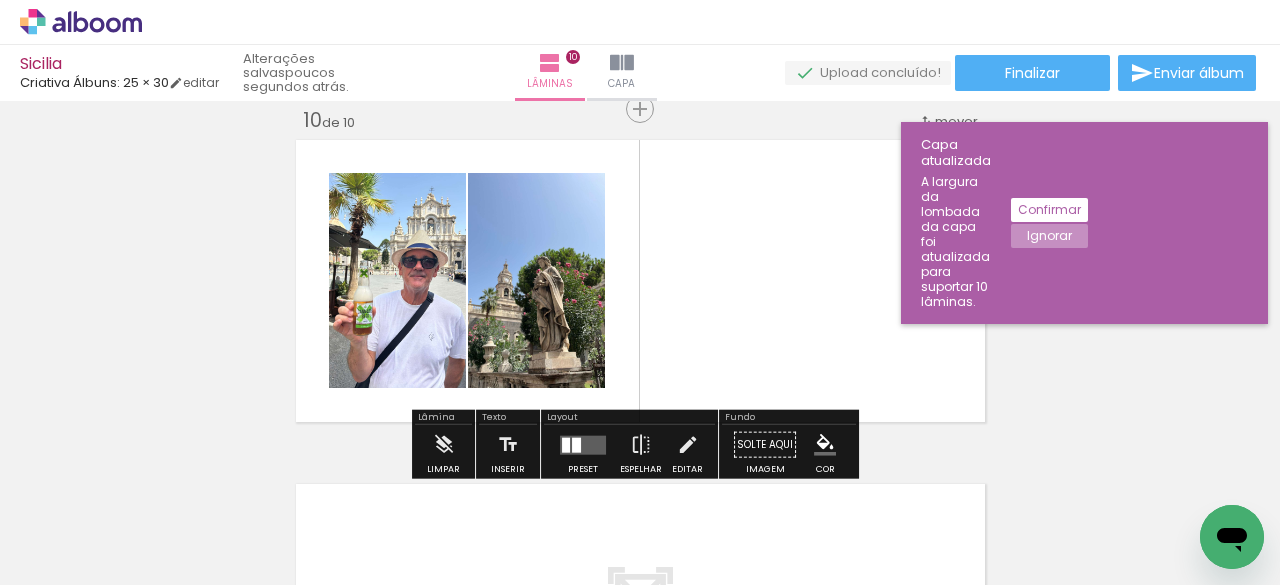 scroll, scrollTop: 0, scrollLeft: 4525, axis: horizontal 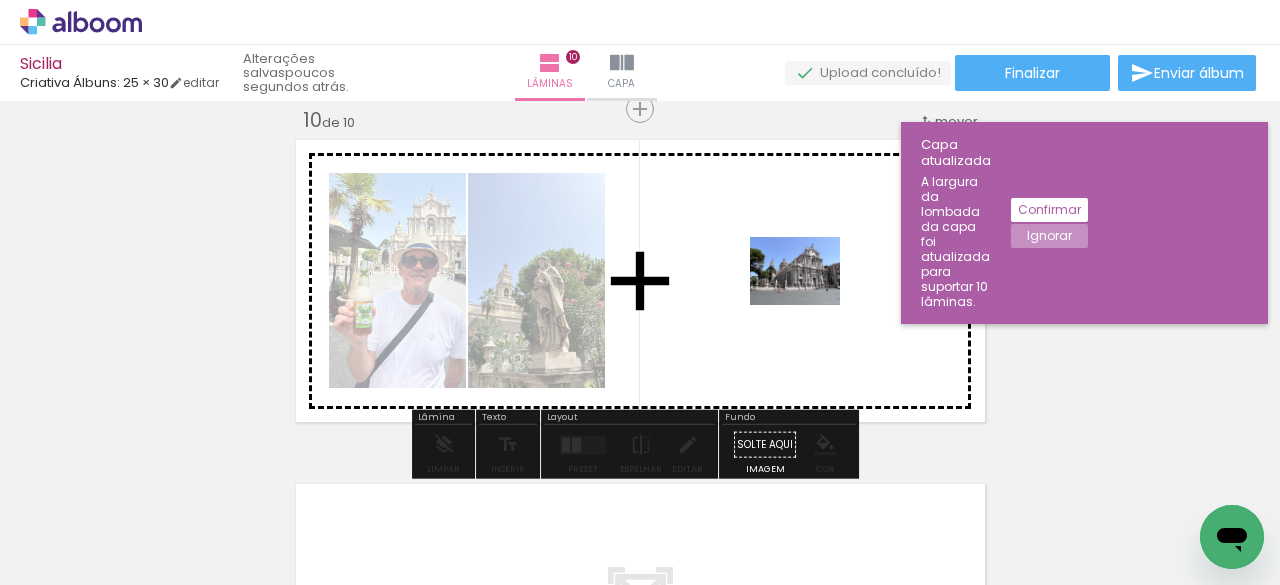 drag, startPoint x: 1057, startPoint y: 537, endPoint x: 809, endPoint y: 297, distance: 345.11447 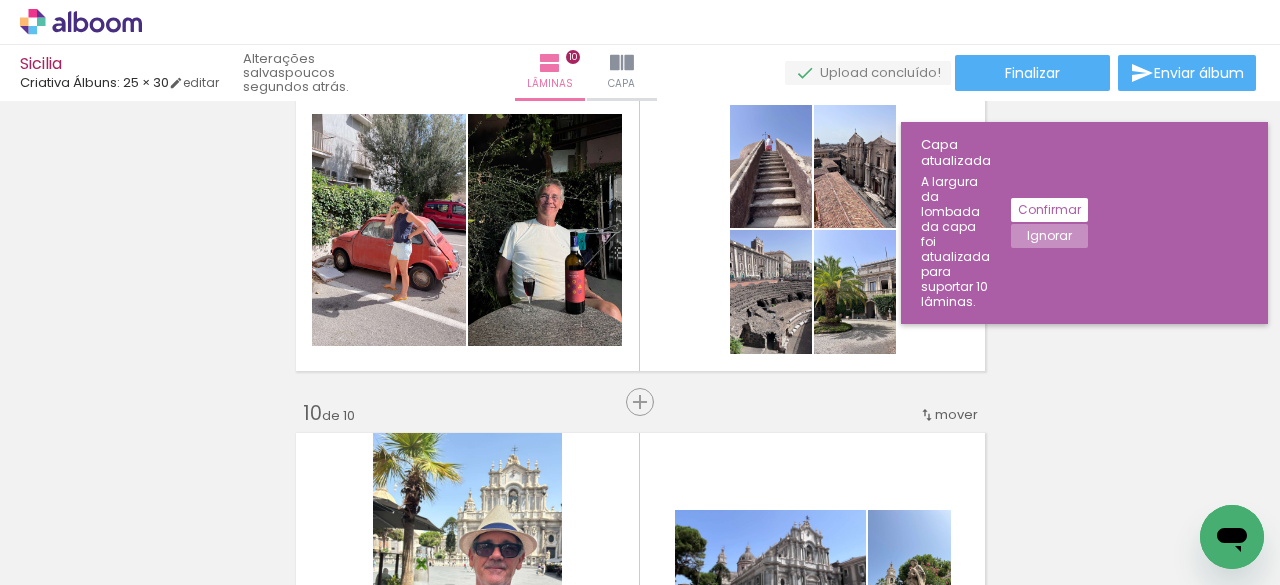 scroll, scrollTop: 2813, scrollLeft: 0, axis: vertical 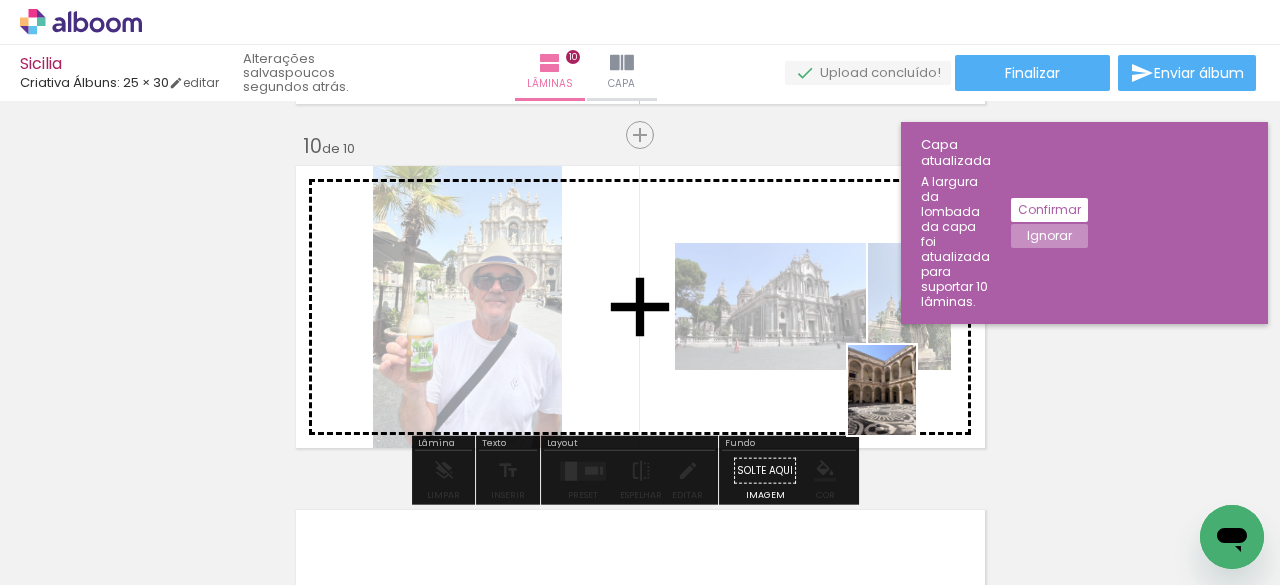 drag, startPoint x: 1068, startPoint y: 545, endPoint x: 906, endPoint y: 405, distance: 214.11212 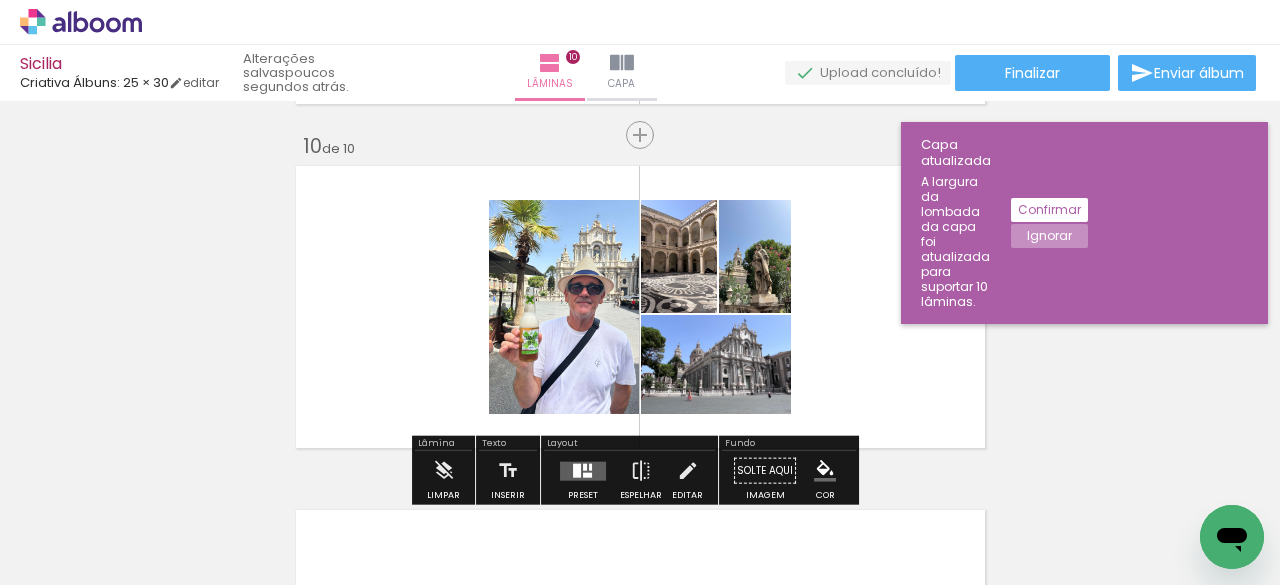 click at bounding box center (-788, 477) 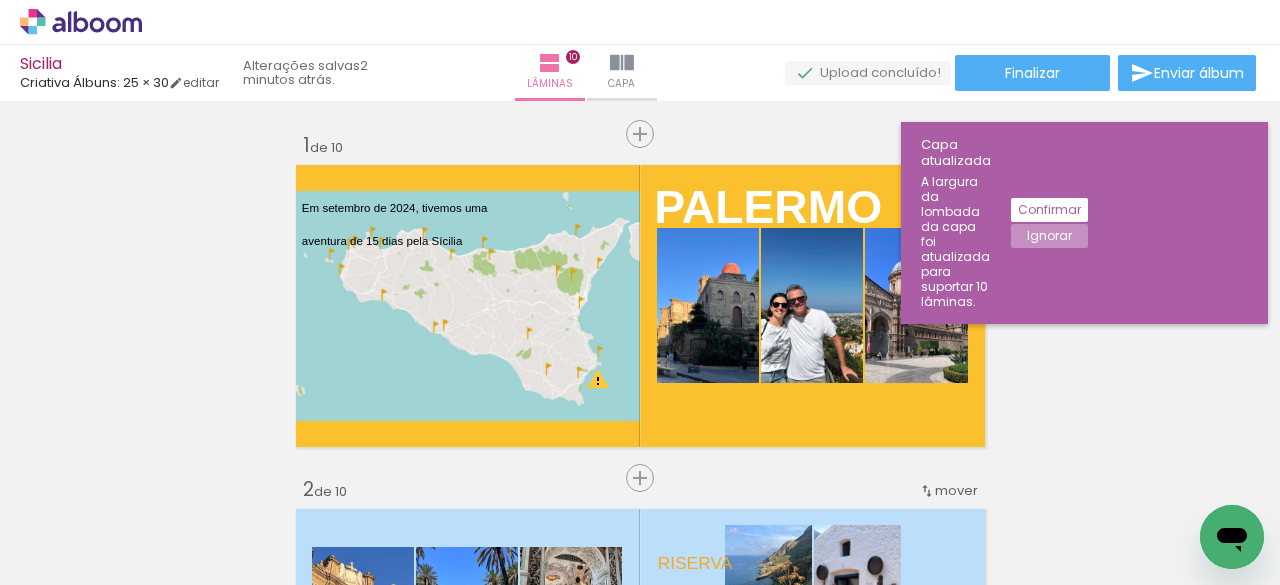 scroll, scrollTop: 0, scrollLeft: 0, axis: both 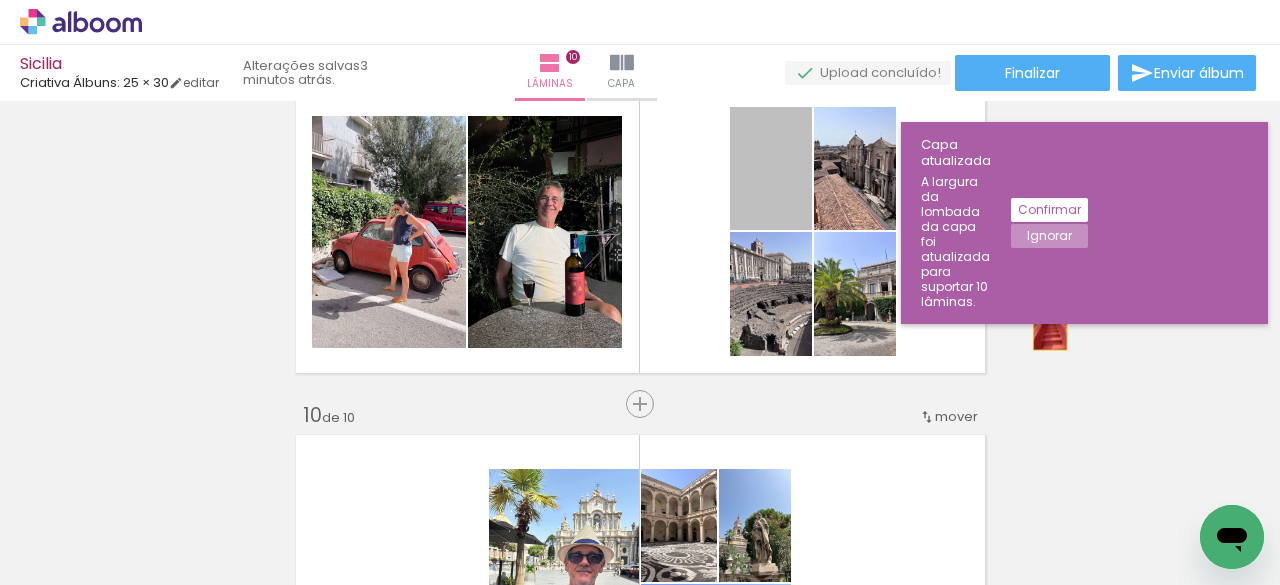 drag, startPoint x: 752, startPoint y: 202, endPoint x: 1042, endPoint y: 325, distance: 315.00635 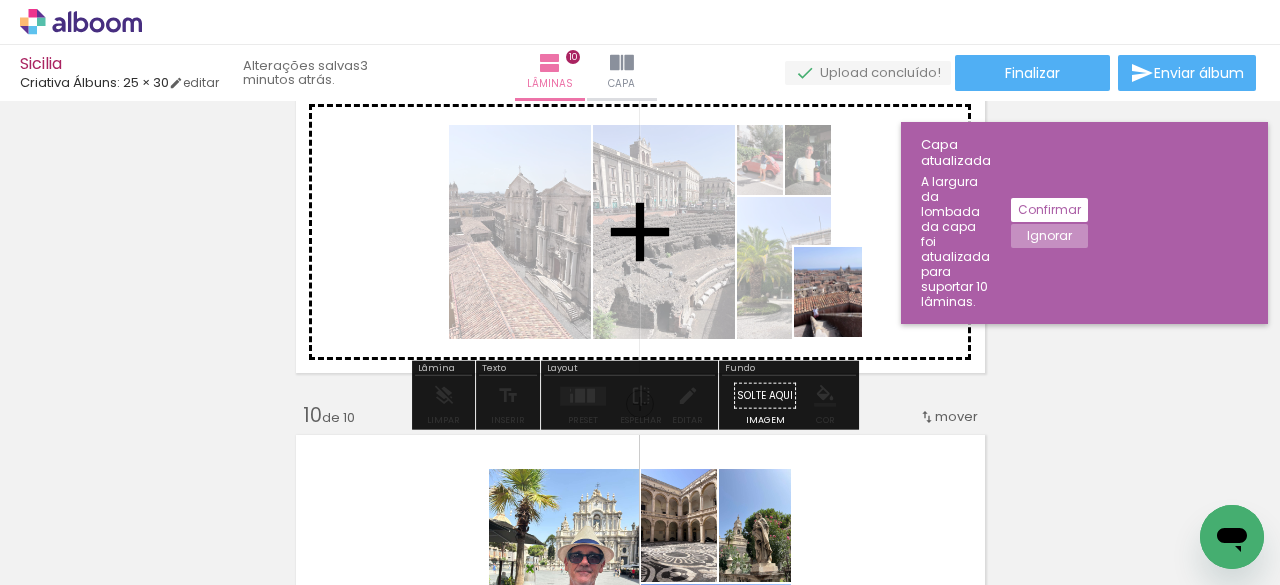 drag, startPoint x: 278, startPoint y: 538, endPoint x: 852, endPoint y: 304, distance: 619.8645 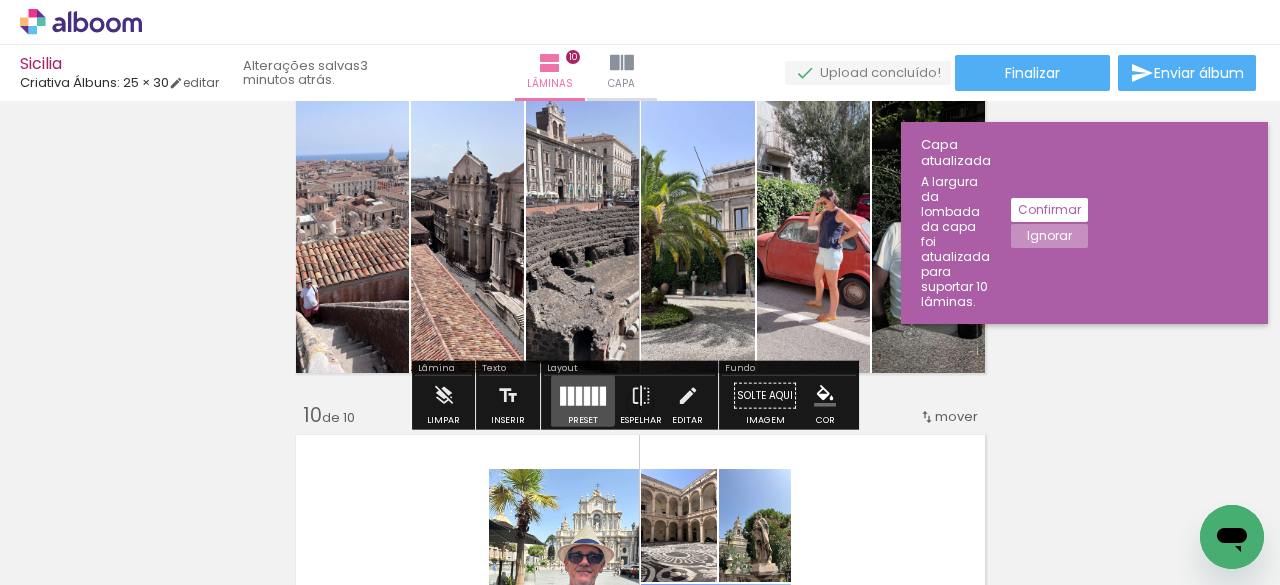 click at bounding box center [579, 395] 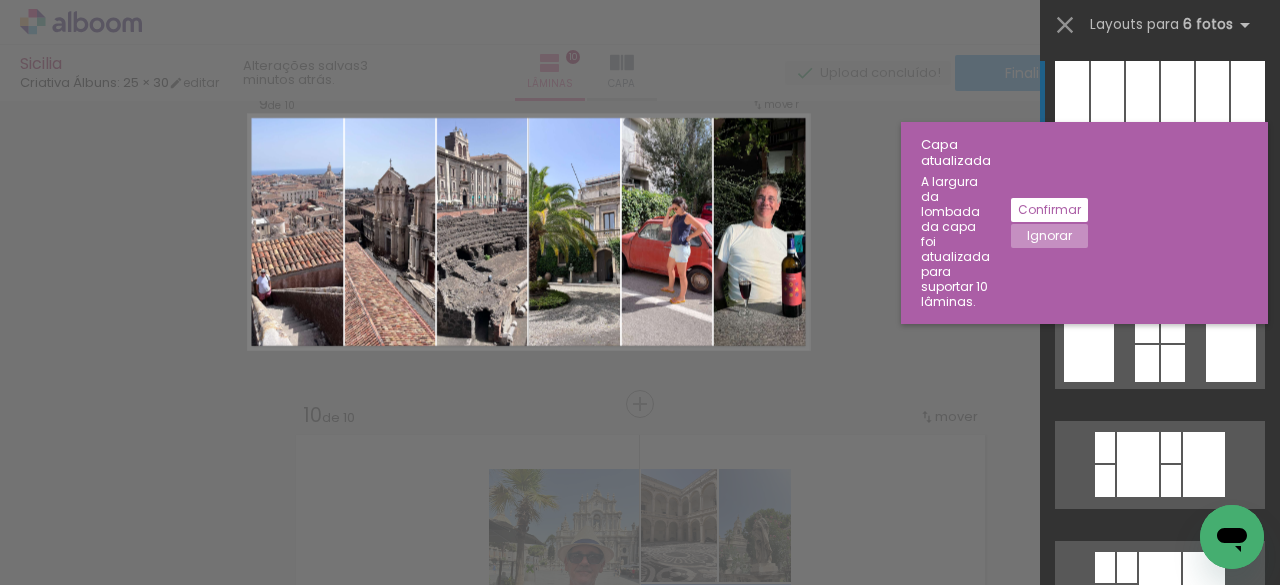 scroll, scrollTop: 0, scrollLeft: 0, axis: both 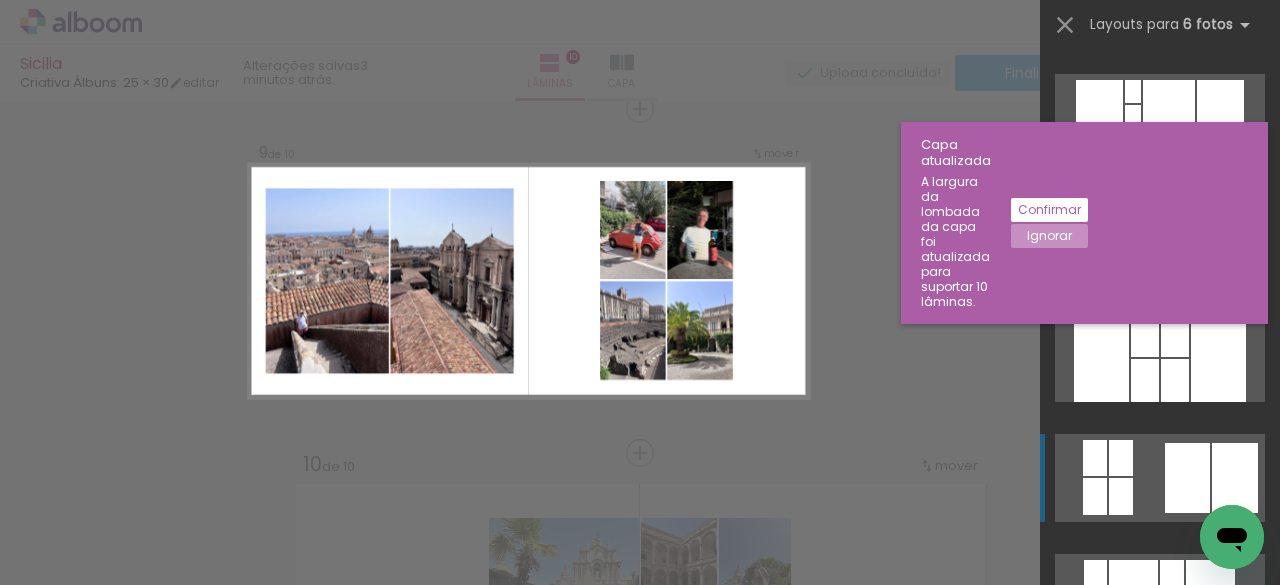 click at bounding box center (1175, -220) 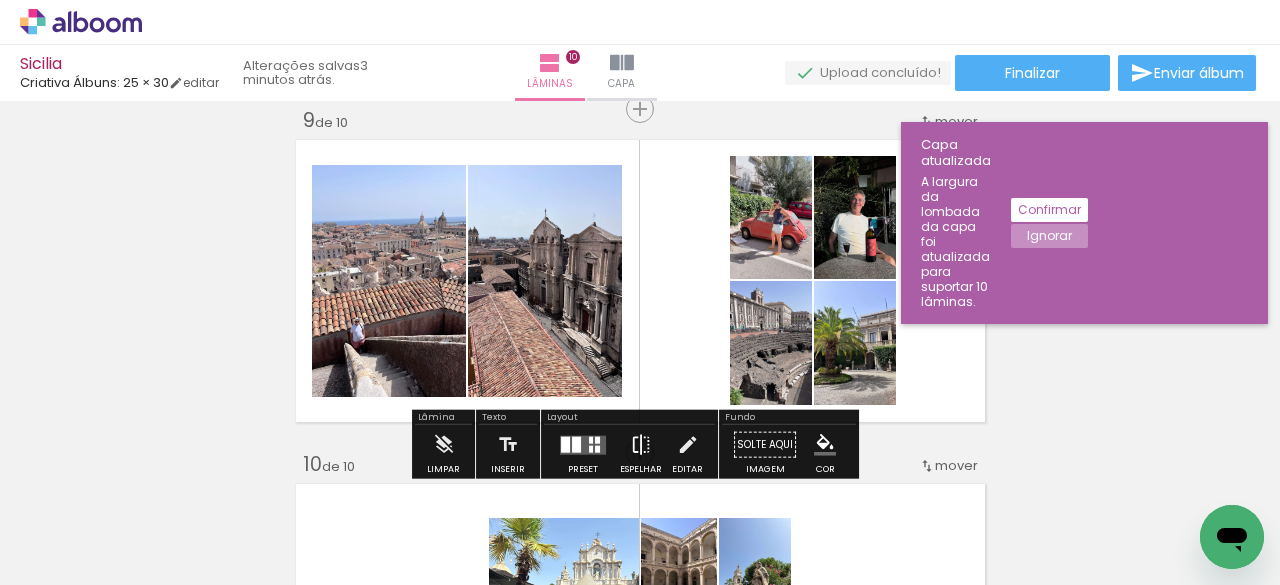 click at bounding box center [641, 445] 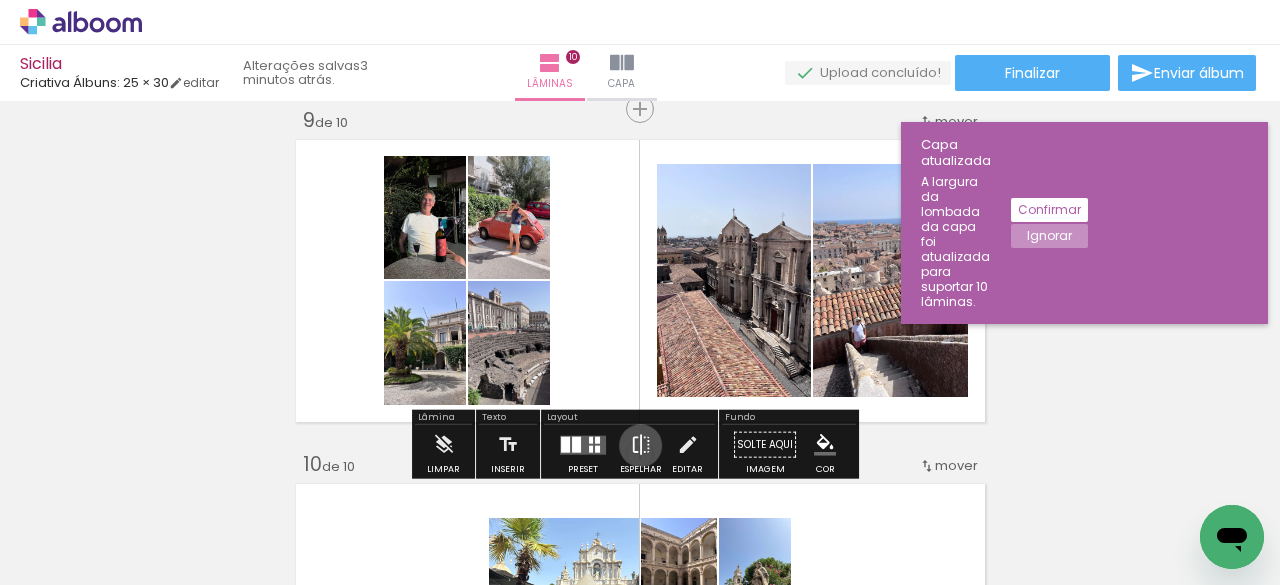 click at bounding box center (641, 445) 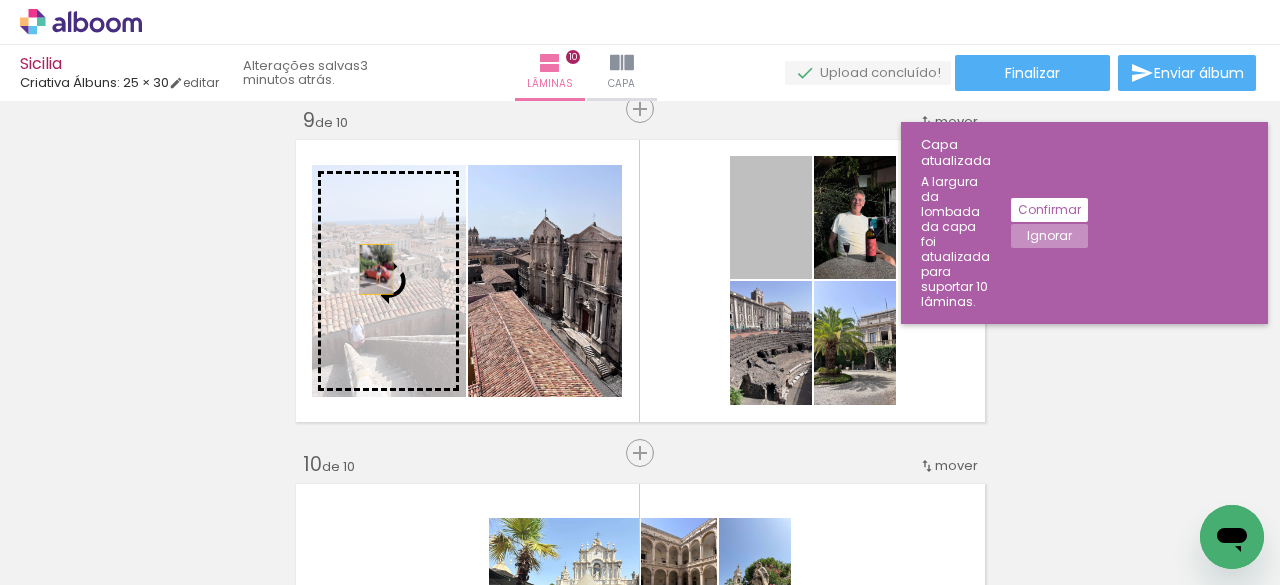 drag, startPoint x: 753, startPoint y: 240, endPoint x: 368, endPoint y: 269, distance: 386.09067 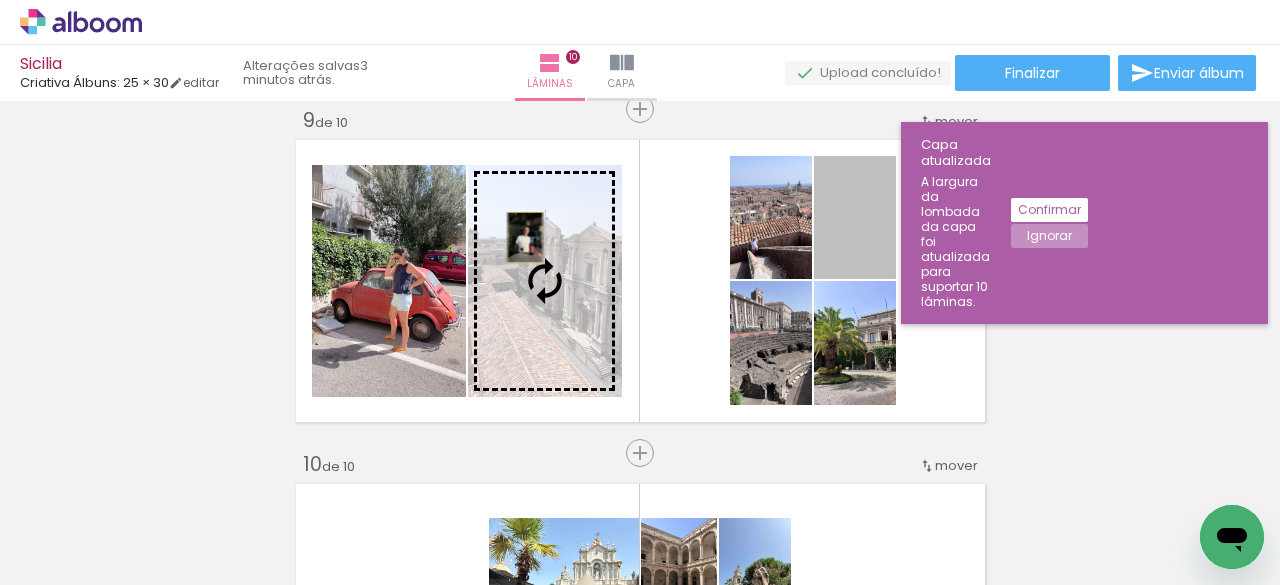 drag, startPoint x: 846, startPoint y: 247, endPoint x: 517, endPoint y: 237, distance: 329.15195 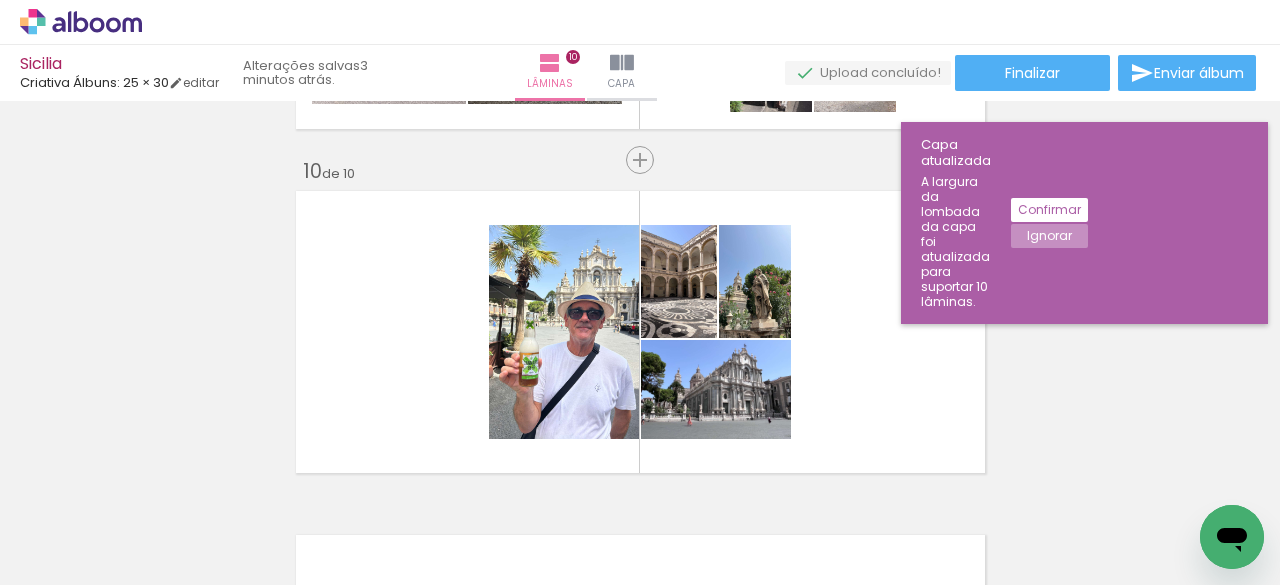 scroll, scrollTop: 3073, scrollLeft: 0, axis: vertical 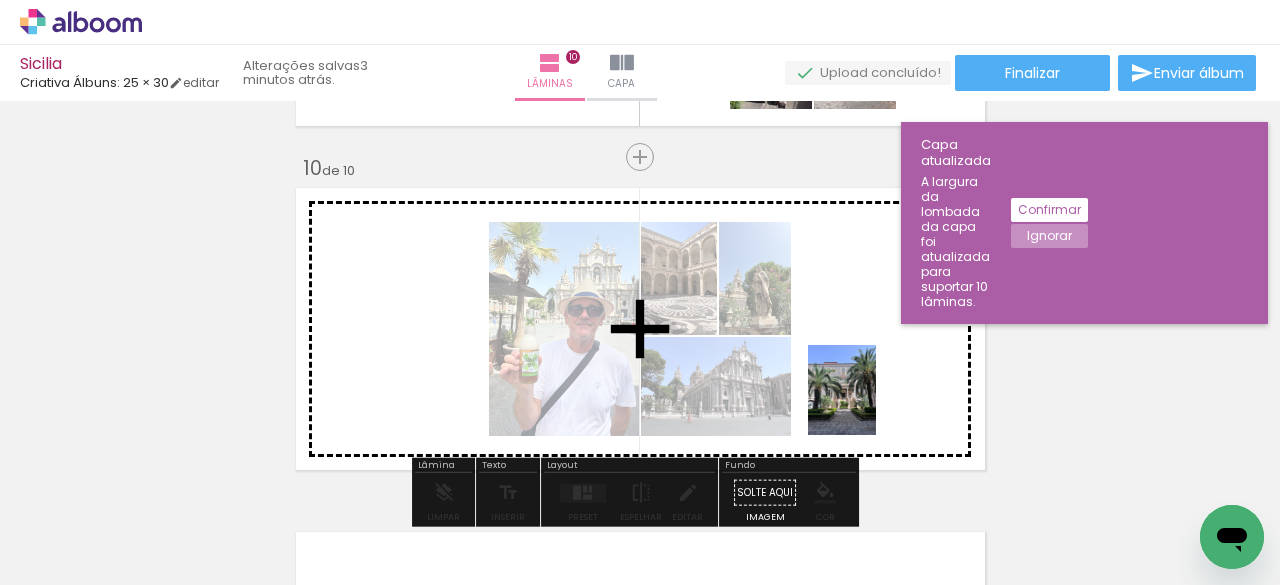 drag, startPoint x: 955, startPoint y: 531, endPoint x: 866, endPoint y: 393, distance: 164.21024 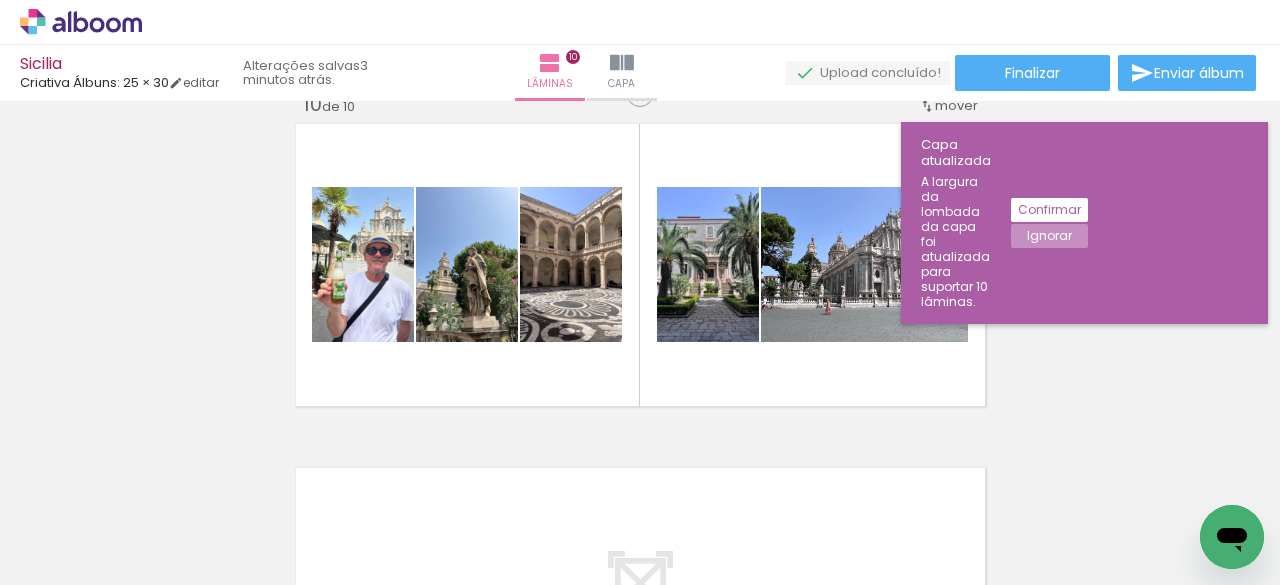 scroll, scrollTop: 3139, scrollLeft: 0, axis: vertical 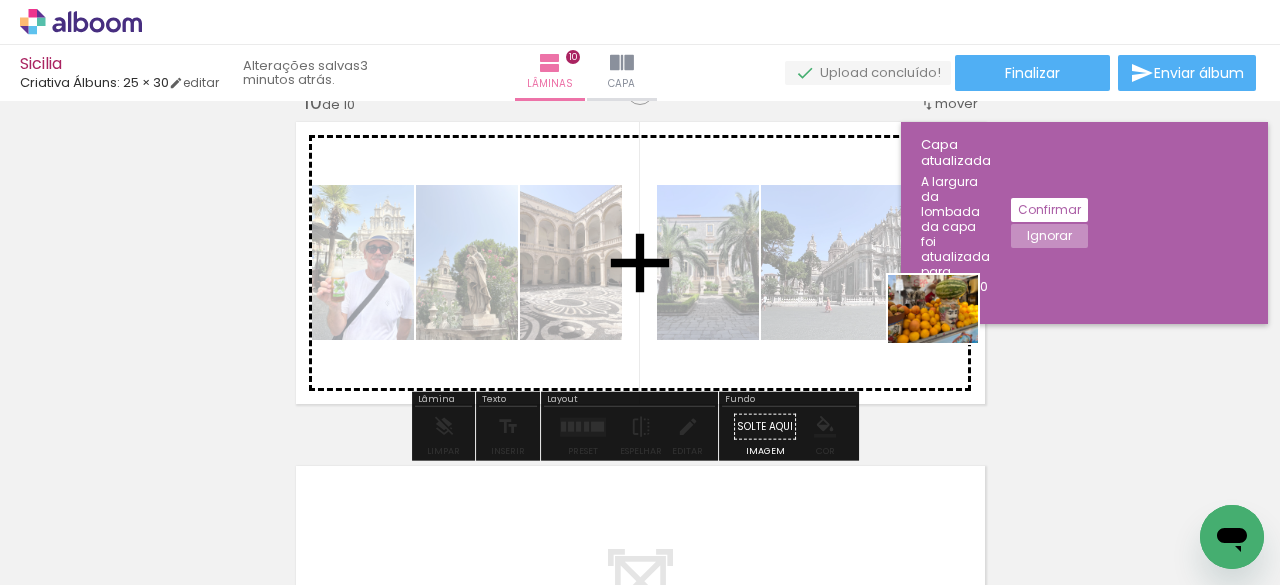 drag, startPoint x: 1016, startPoint y: 527, endPoint x: 949, endPoint y: 330, distance: 208.08171 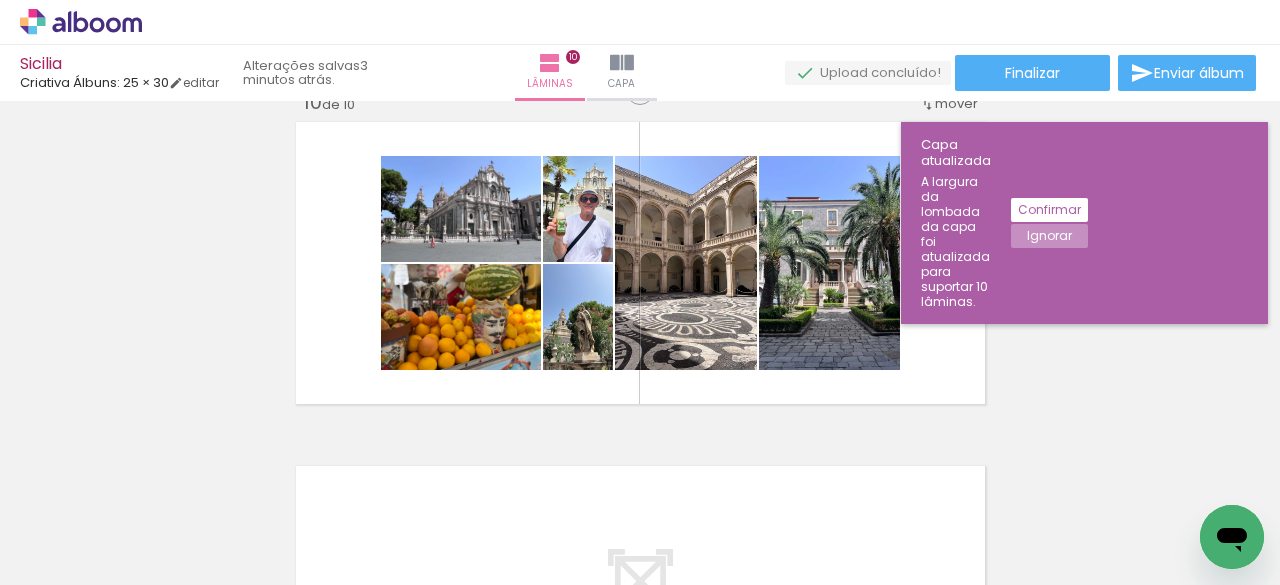 scroll, scrollTop: 0, scrollLeft: 5155, axis: horizontal 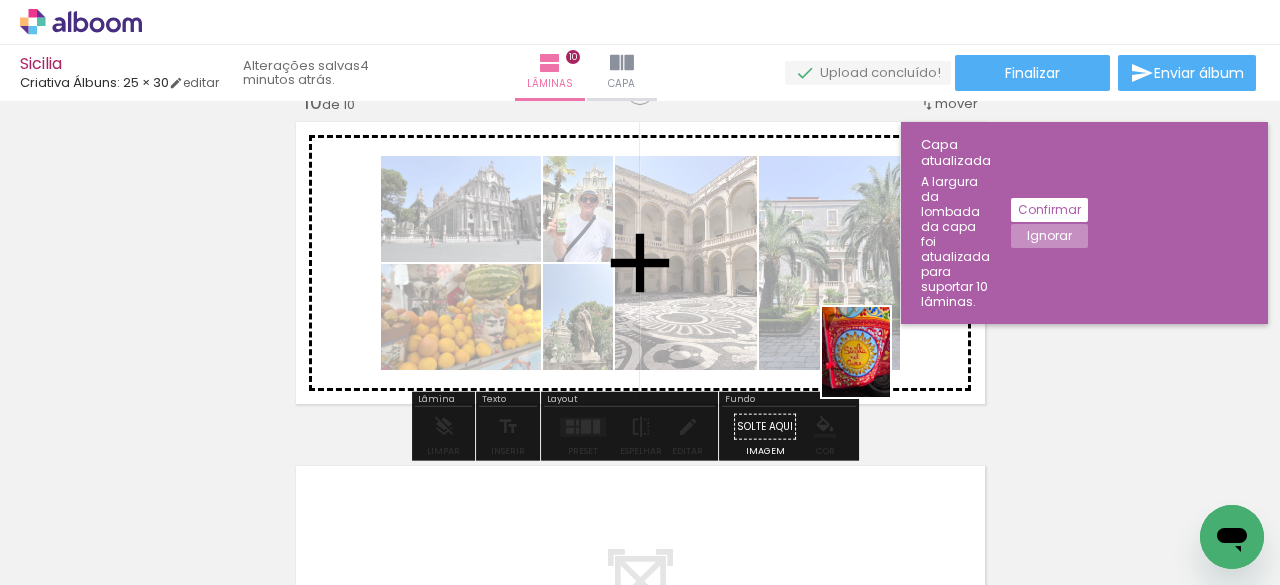 drag, startPoint x: 994, startPoint y: 545, endPoint x: 881, endPoint y: 365, distance: 212.53 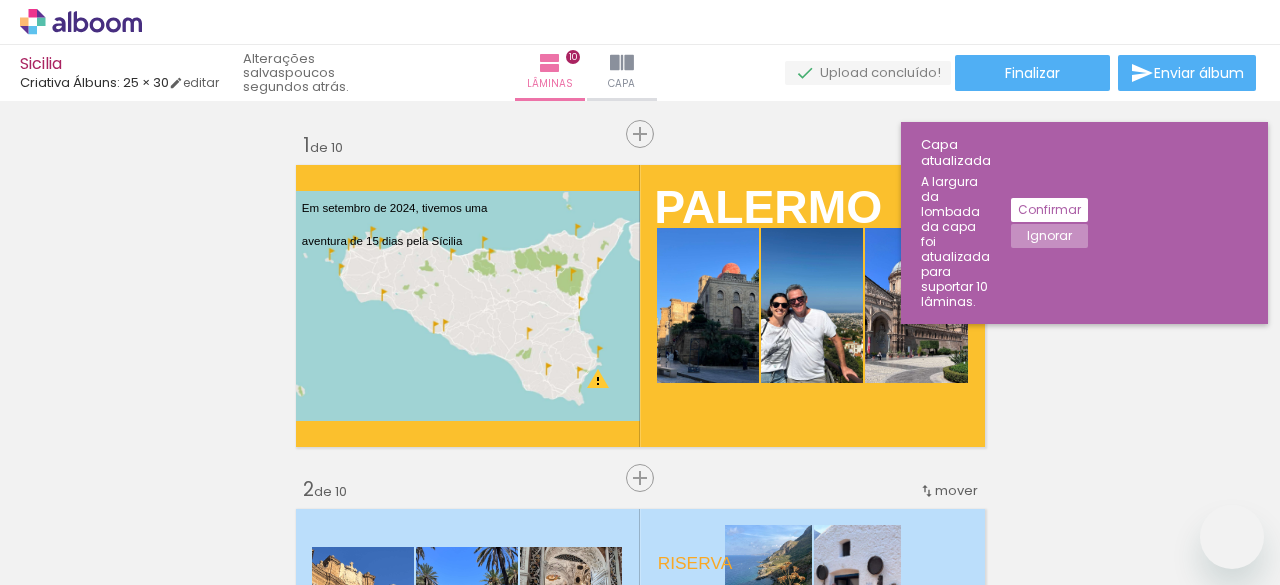 scroll, scrollTop: 0, scrollLeft: 0, axis: both 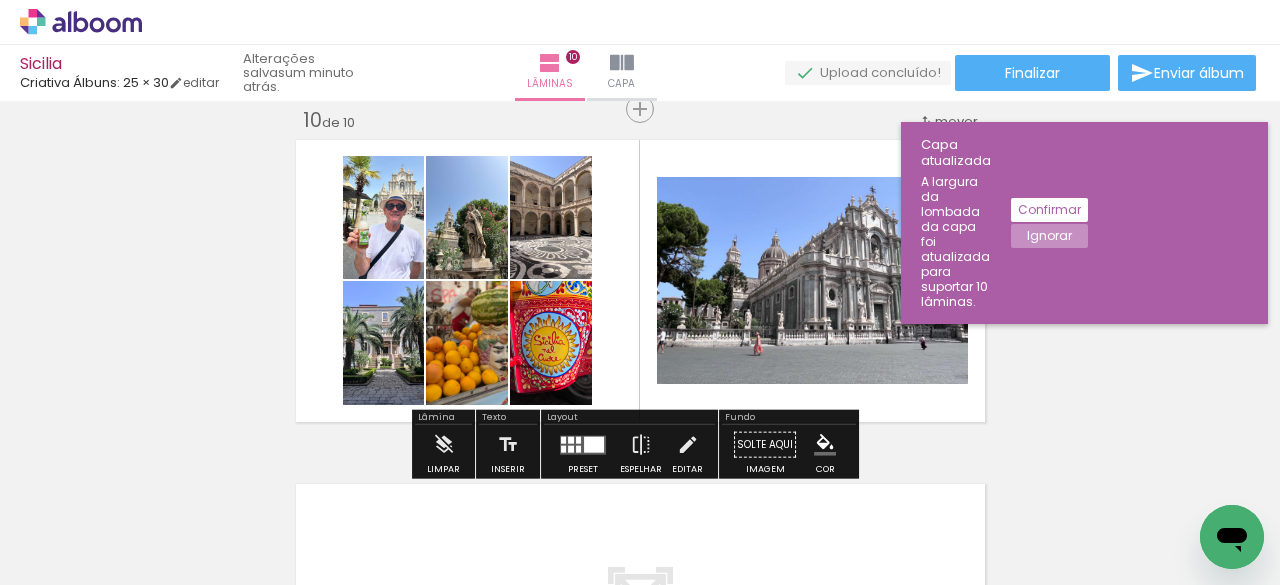 click on "Adicionar
Fotos" at bounding box center (71, 558) 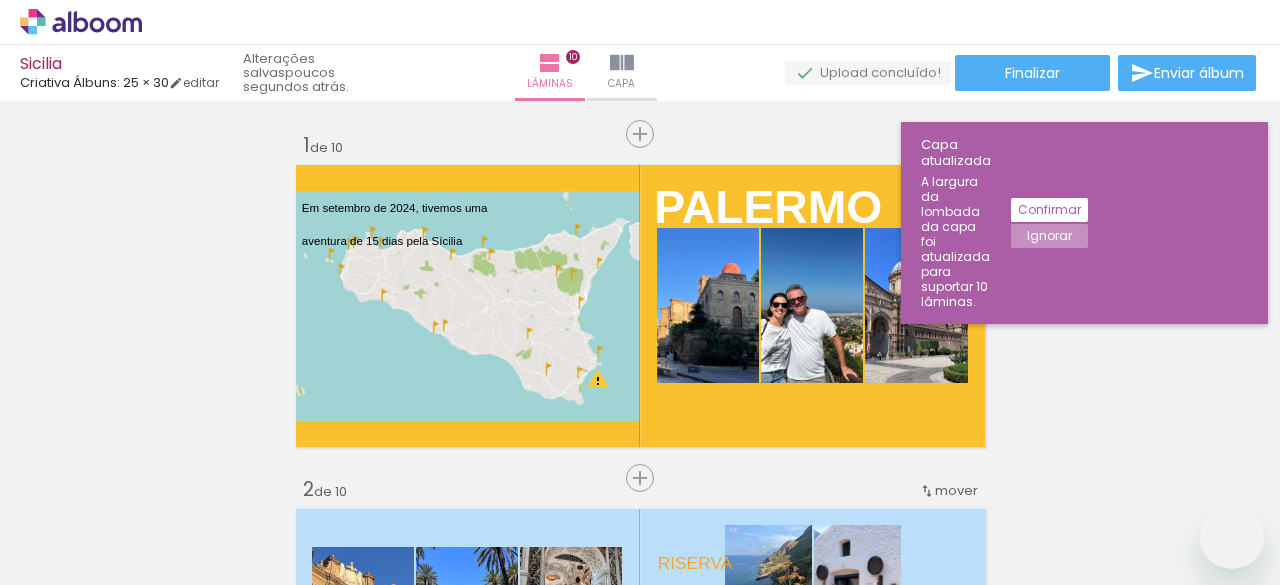 scroll, scrollTop: 0, scrollLeft: 0, axis: both 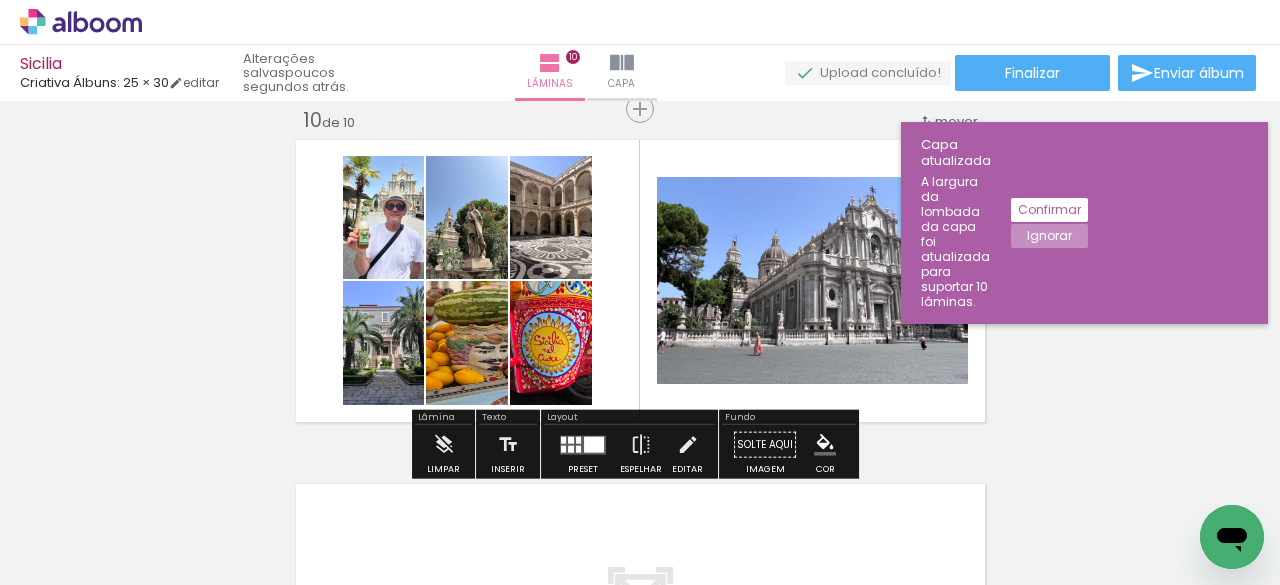 click on "Adicionar
Fotos" at bounding box center (71, 558) 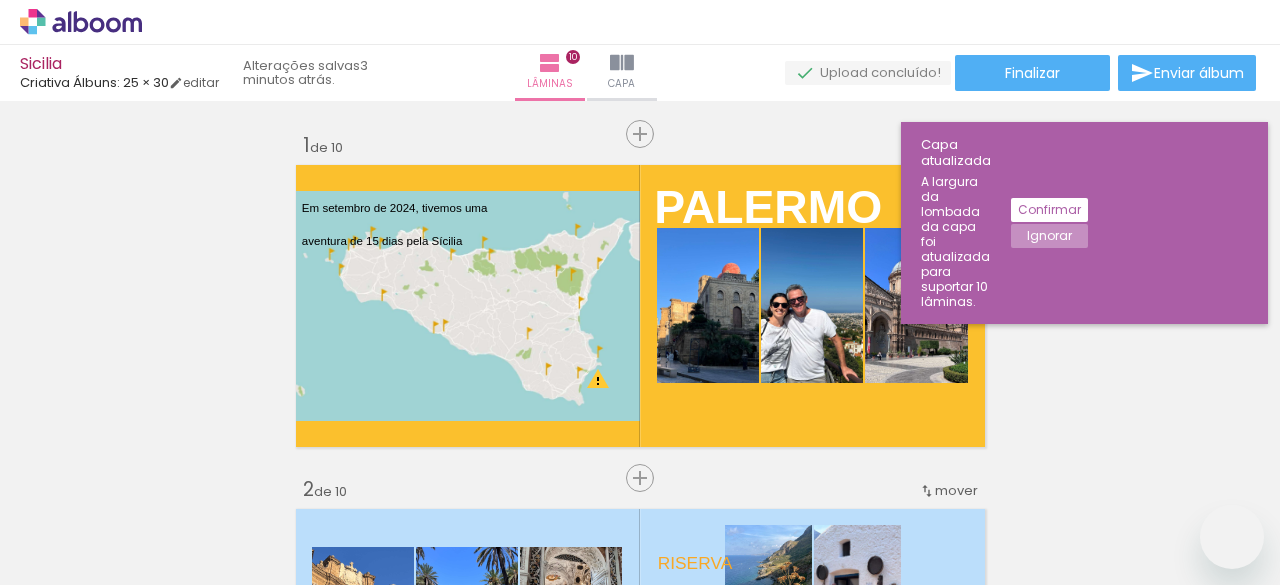 scroll, scrollTop: 0, scrollLeft: 0, axis: both 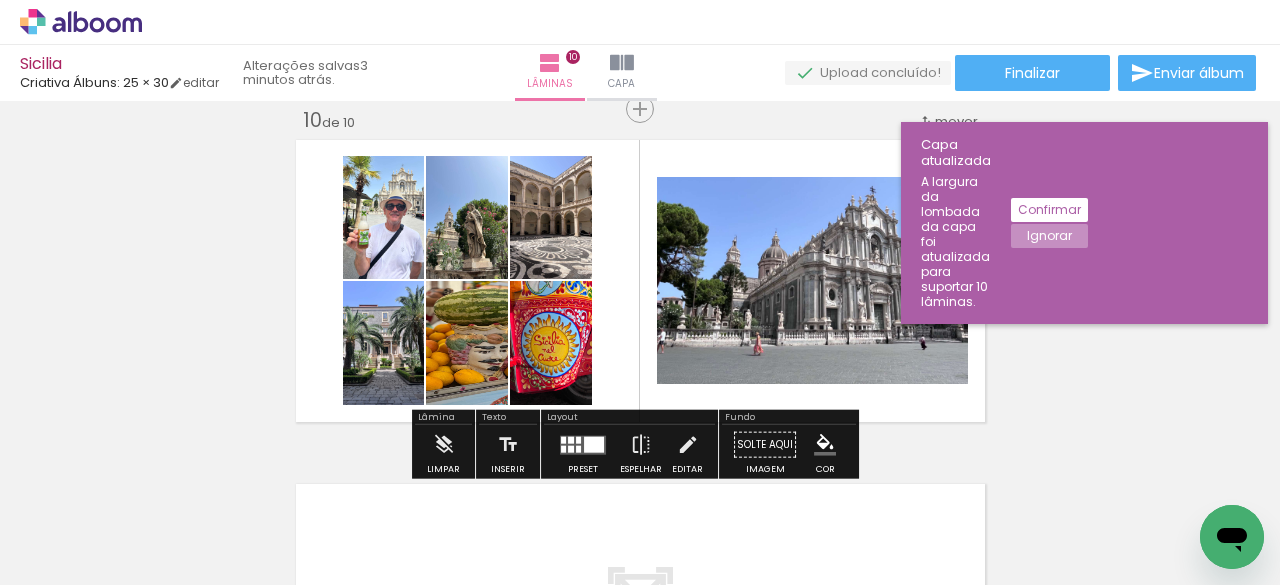 click on "Adicionar
Fotos" at bounding box center (71, 558) 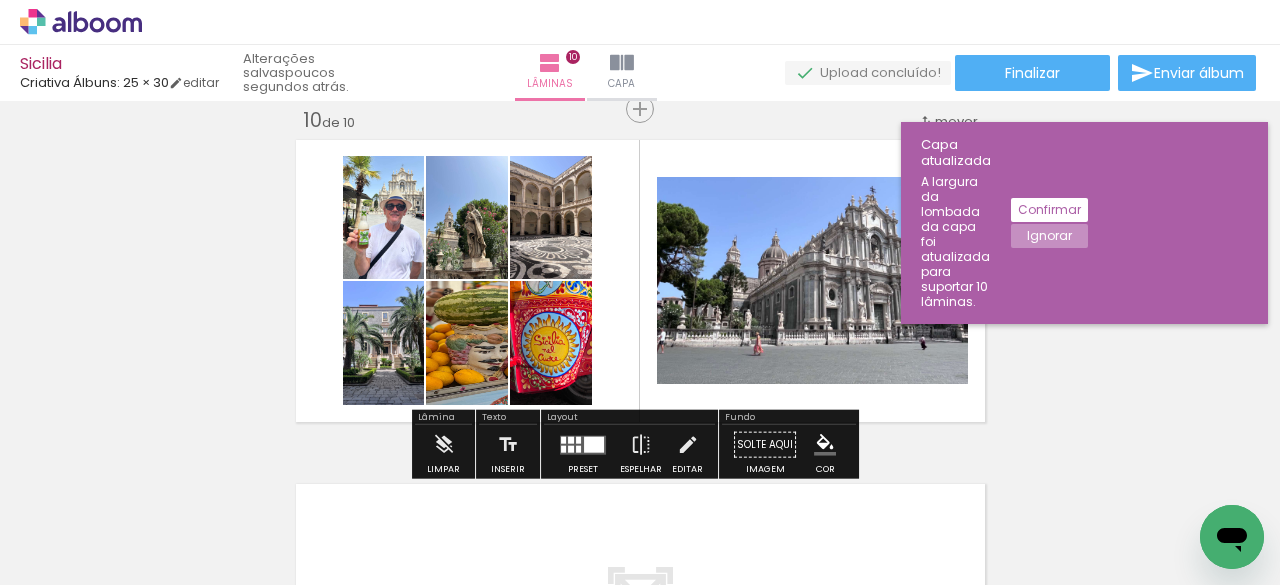 click on "Adicionar
Fotos" at bounding box center (71, 558) 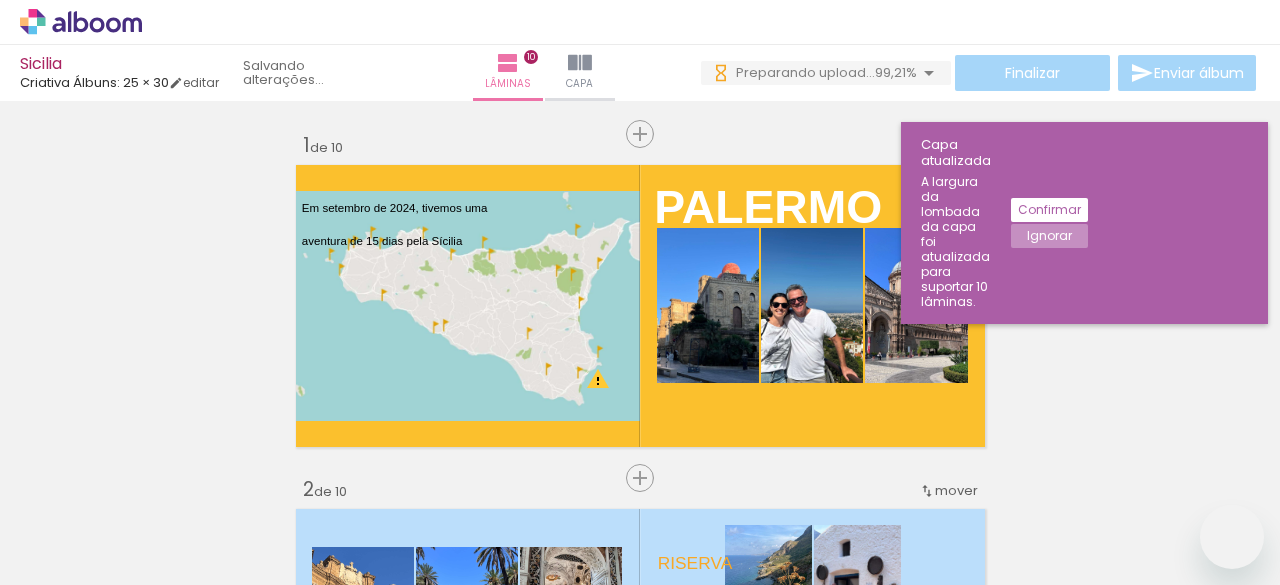 scroll, scrollTop: 0, scrollLeft: 0, axis: both 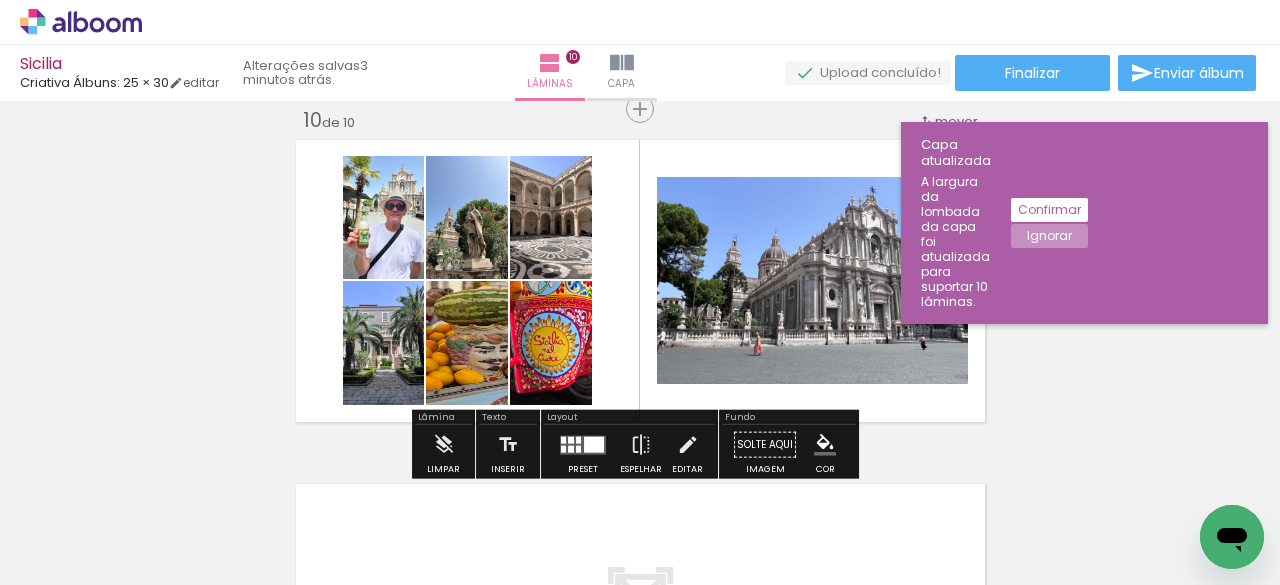click on "Adicionar
Fotos" at bounding box center (71, 558) 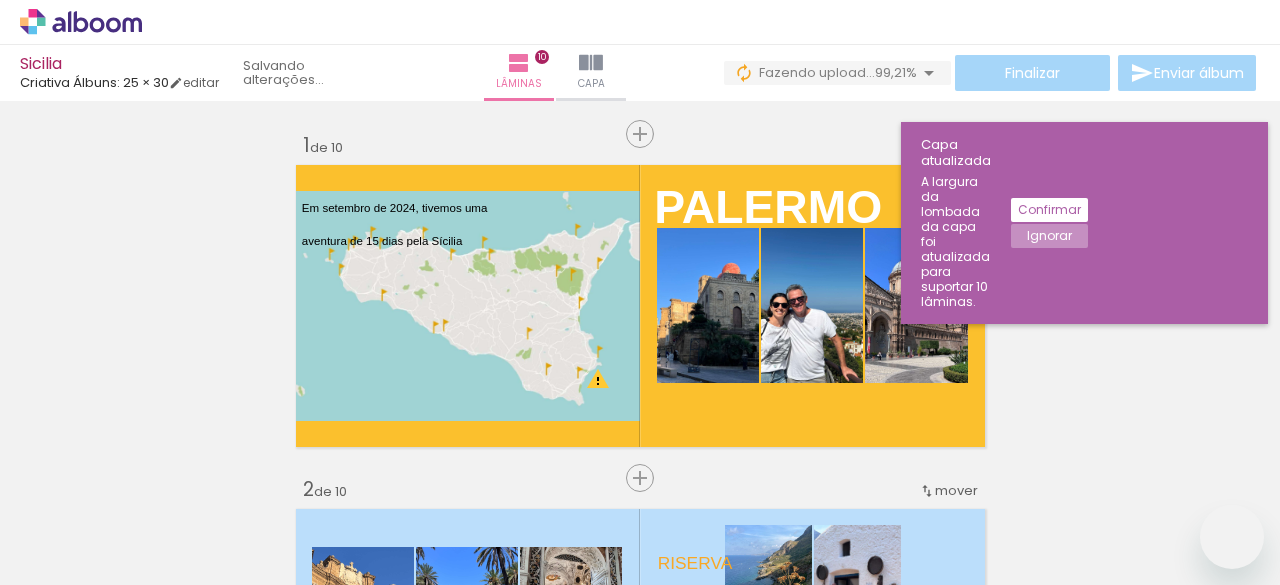 scroll, scrollTop: 0, scrollLeft: 0, axis: both 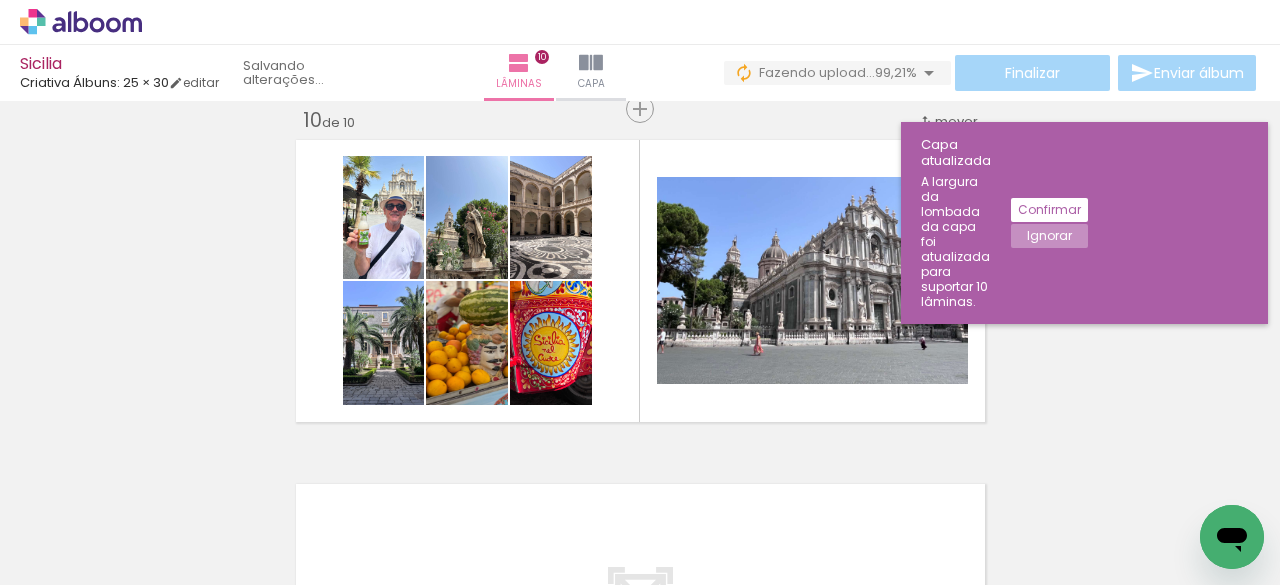 click on "Adicionar
Fotos" at bounding box center [71, 558] 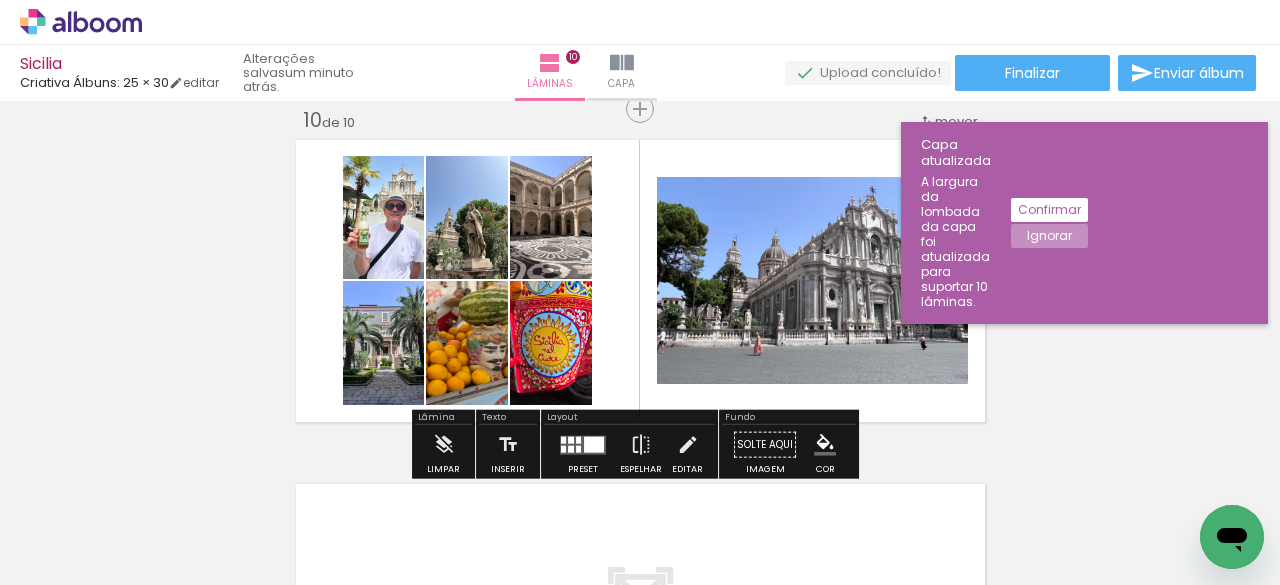 click on "Adicionar
Fotos" at bounding box center (71, 558) 